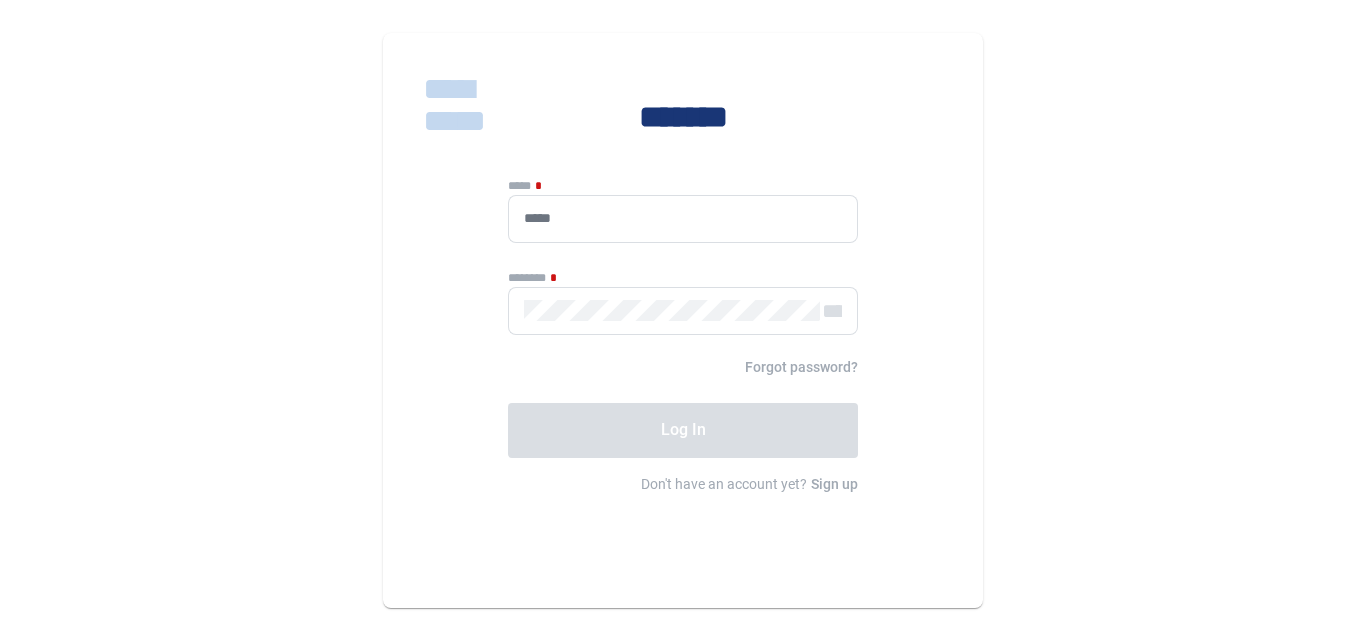 scroll, scrollTop: 0, scrollLeft: 0, axis: both 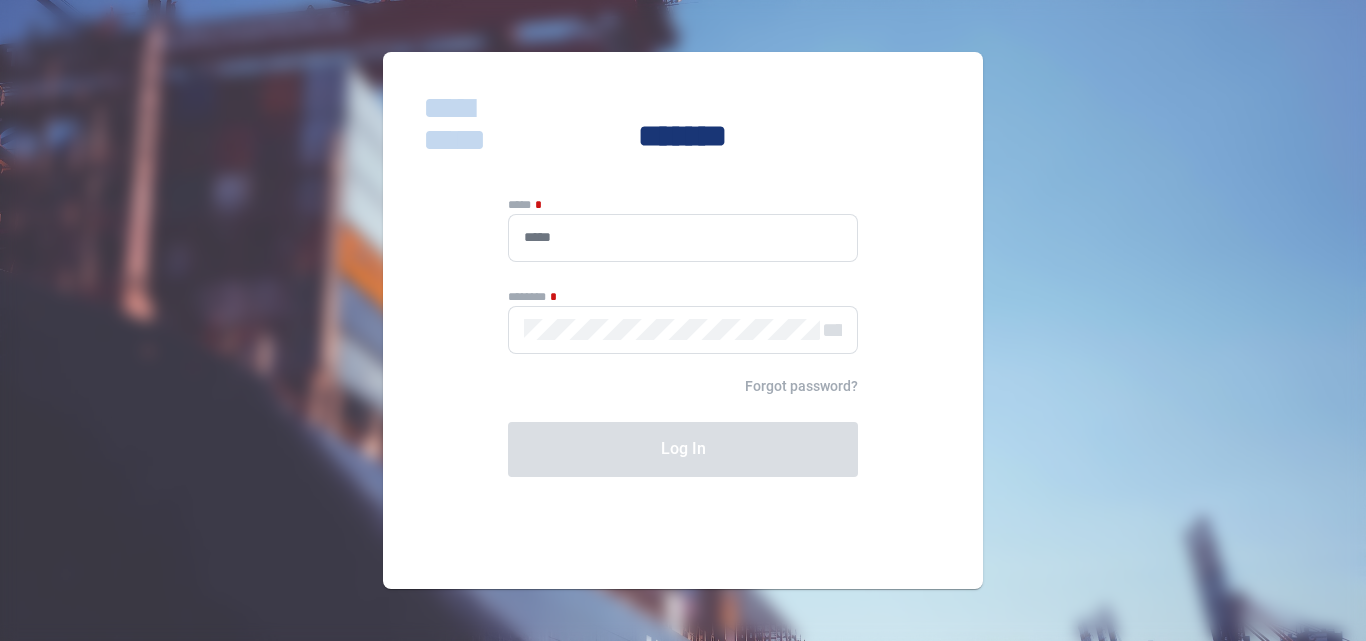 type on "**********" 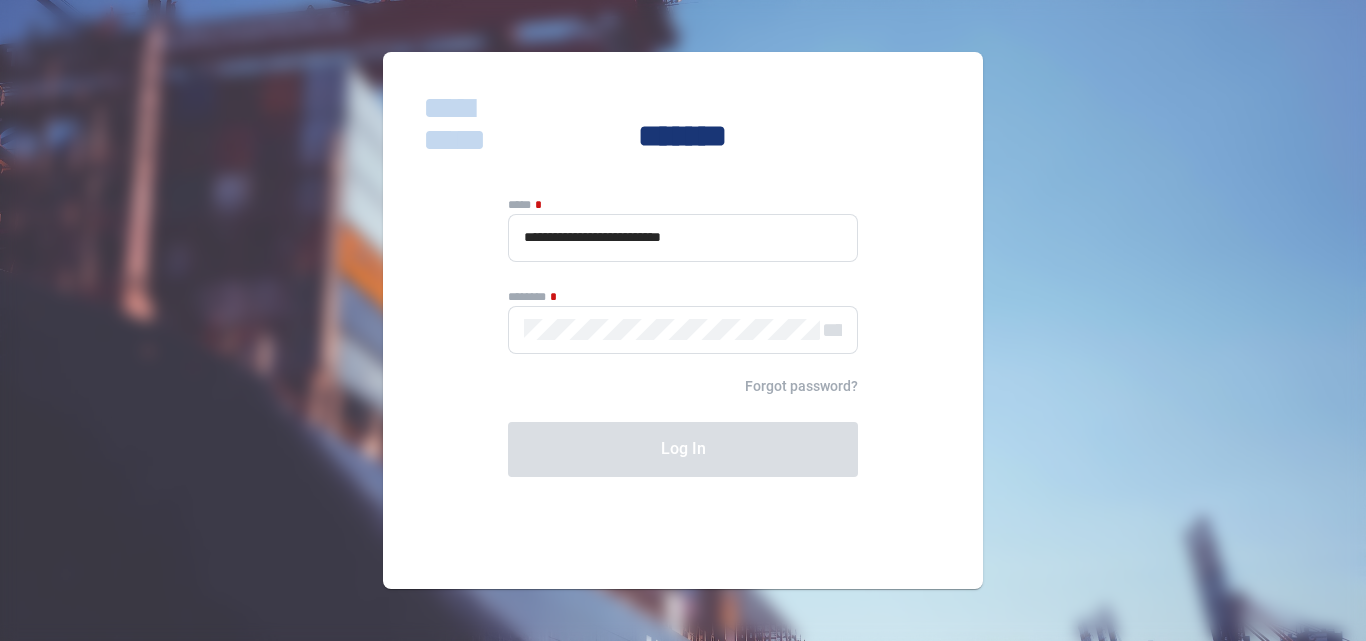 click on "**********" 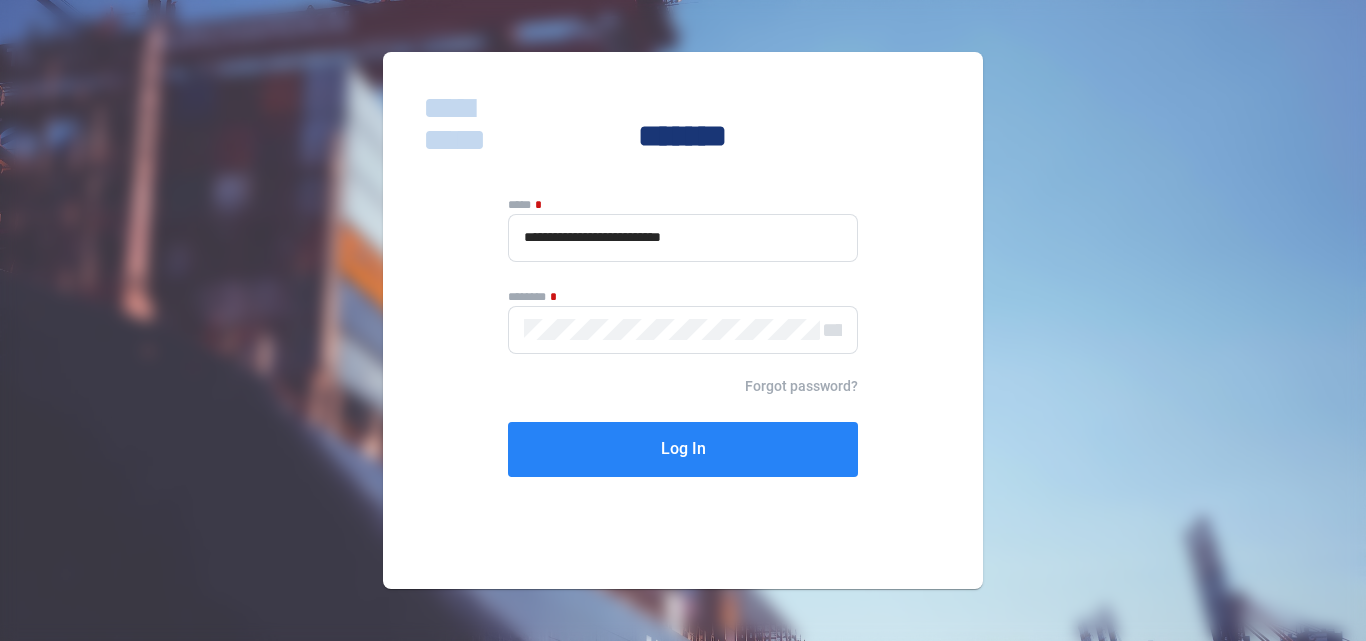 click on "Log In" 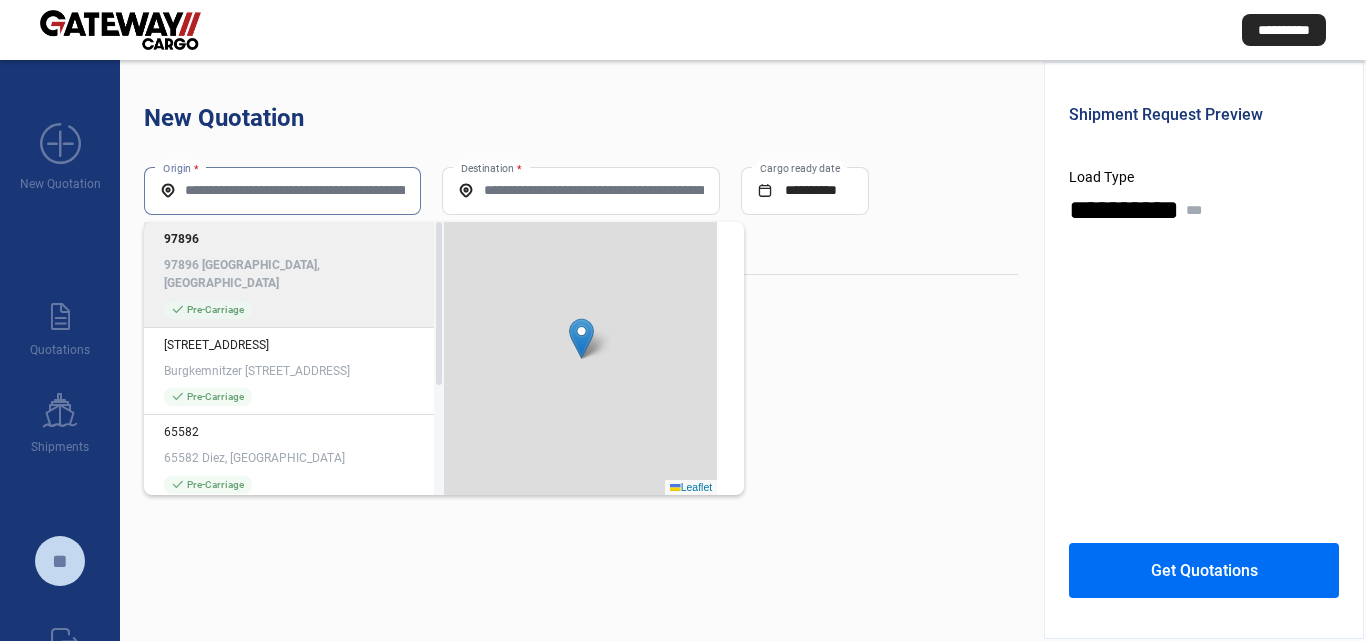click on "Origin *" at bounding box center [282, 190] 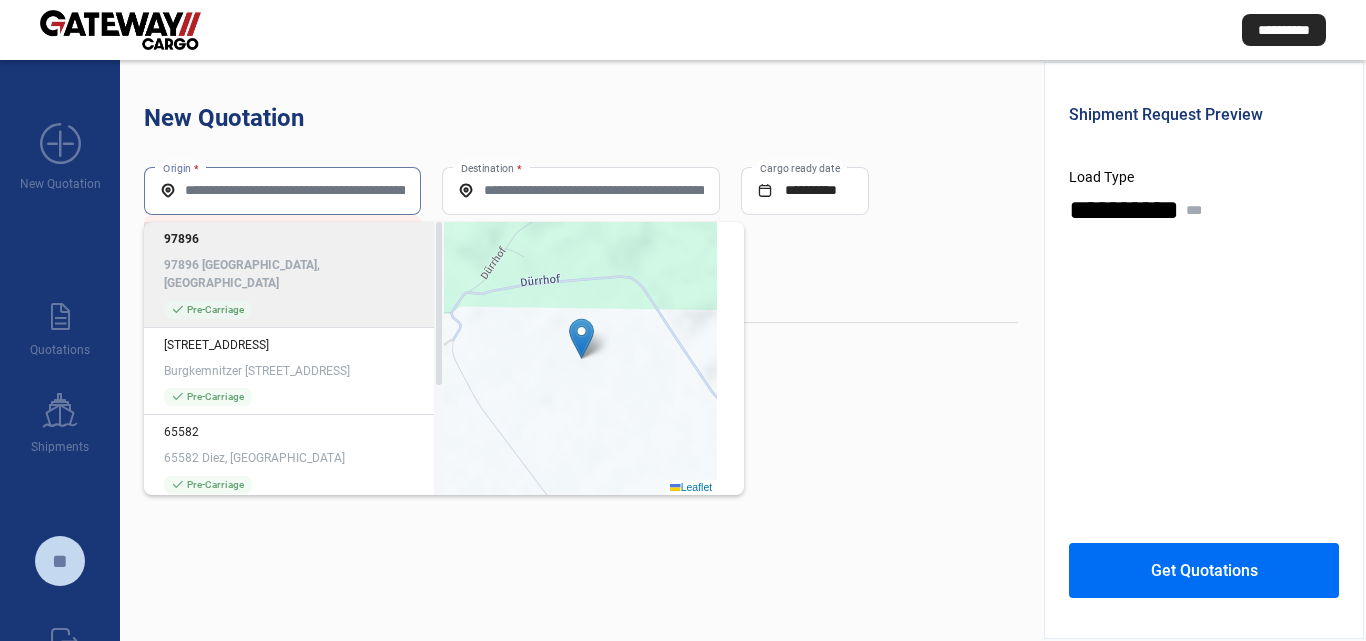 paste on "**********" 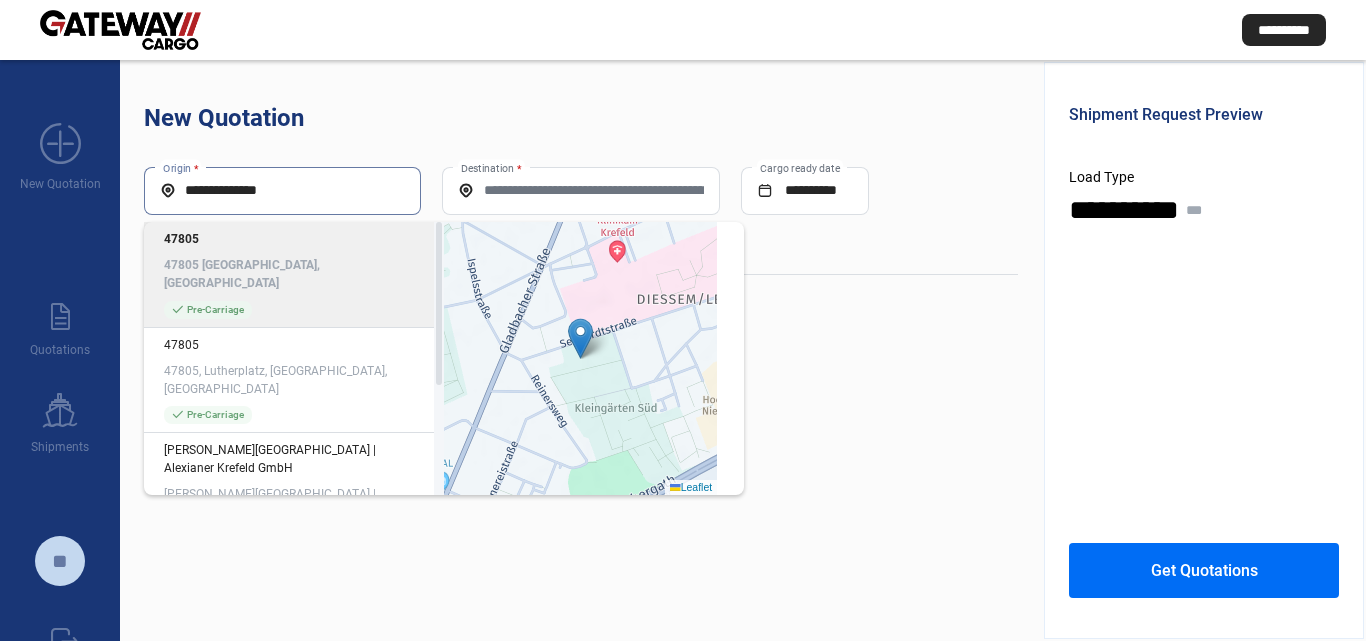 click on "47805 [GEOGRAPHIC_DATA], [GEOGRAPHIC_DATA]" 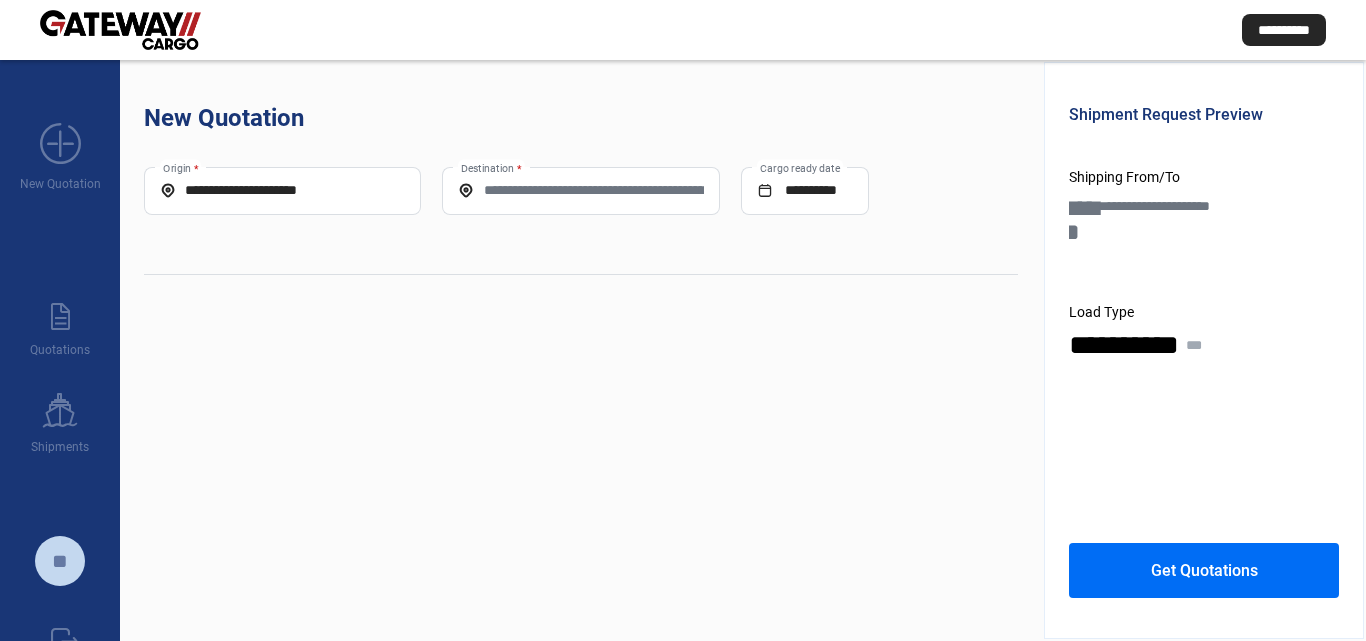 click on "Destination *" at bounding box center [580, 190] 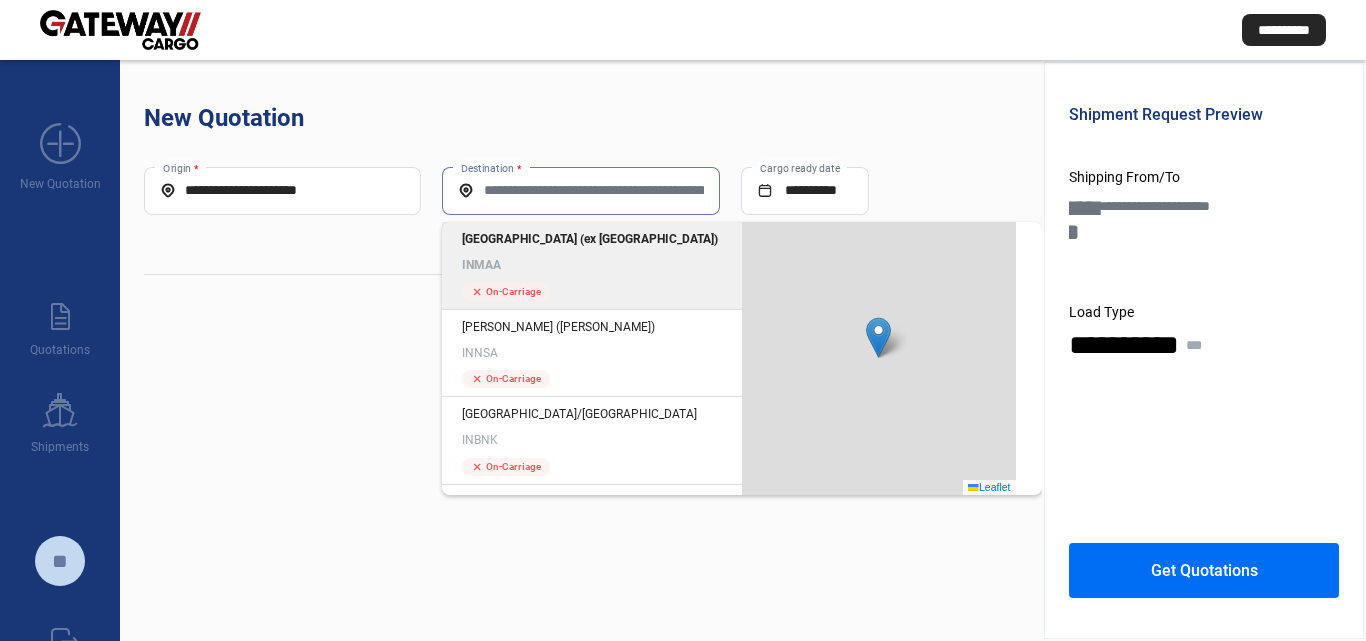 click on "[GEOGRAPHIC_DATA] (ex [GEOGRAPHIC_DATA]) INMAA" 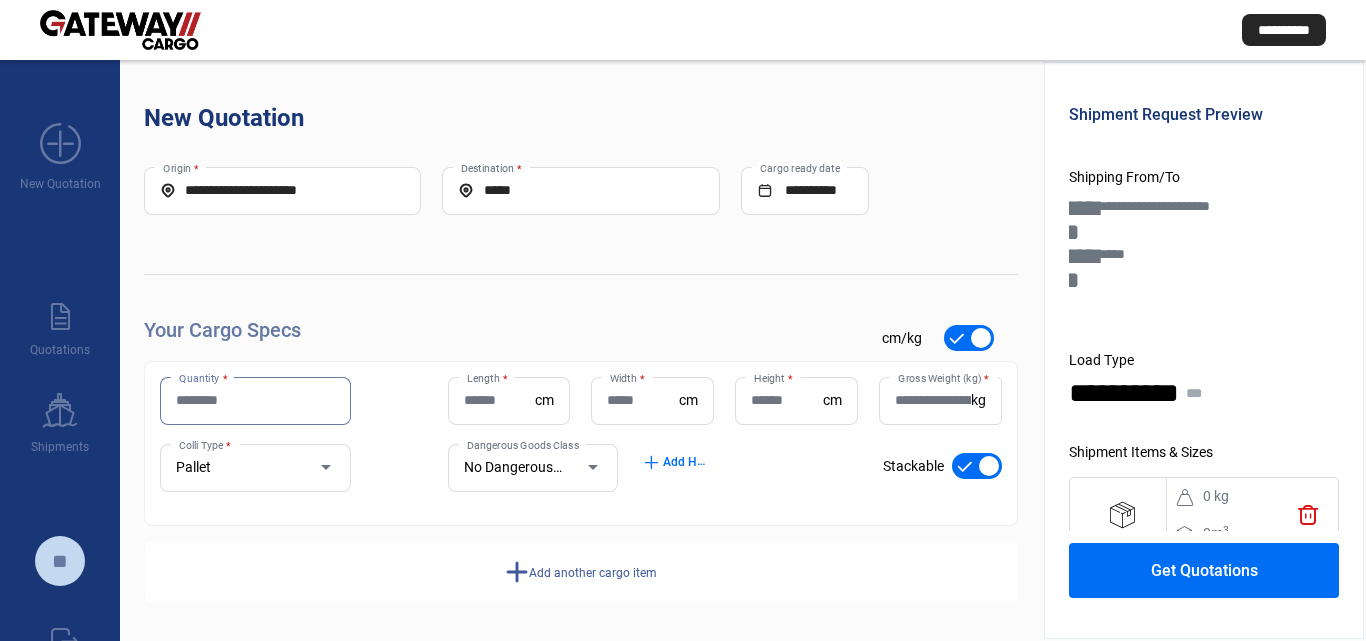 click on "Quantity *" at bounding box center (255, 400) 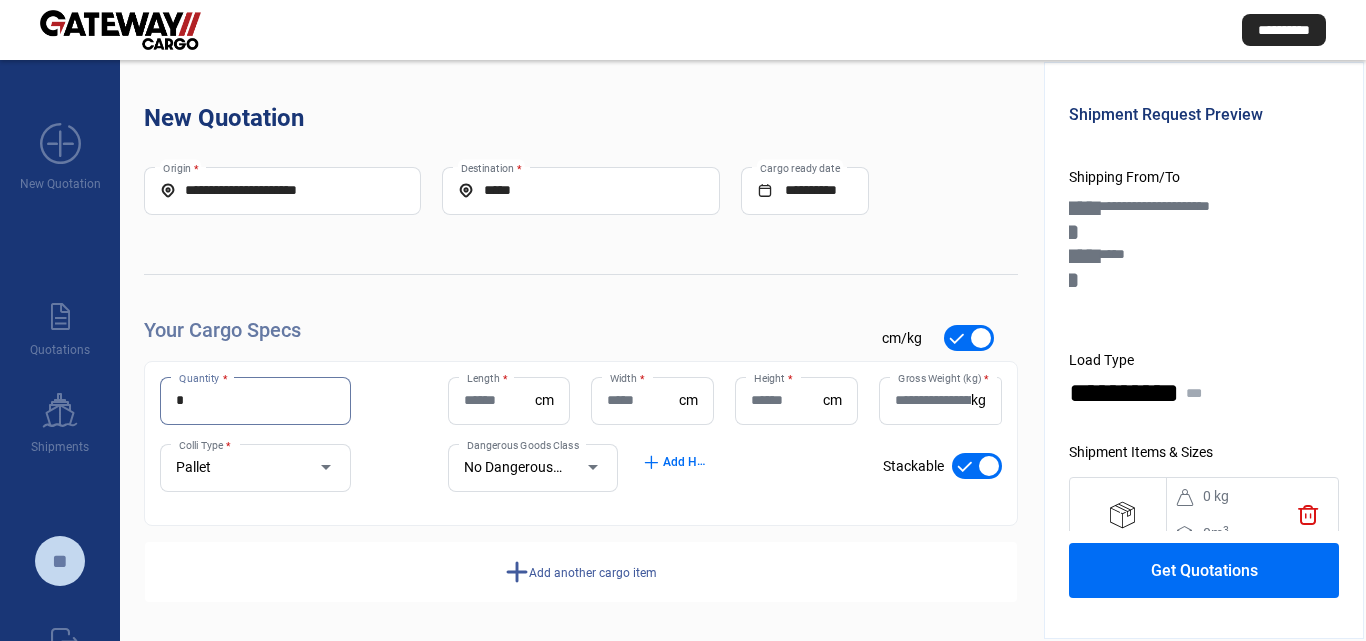 type on "*" 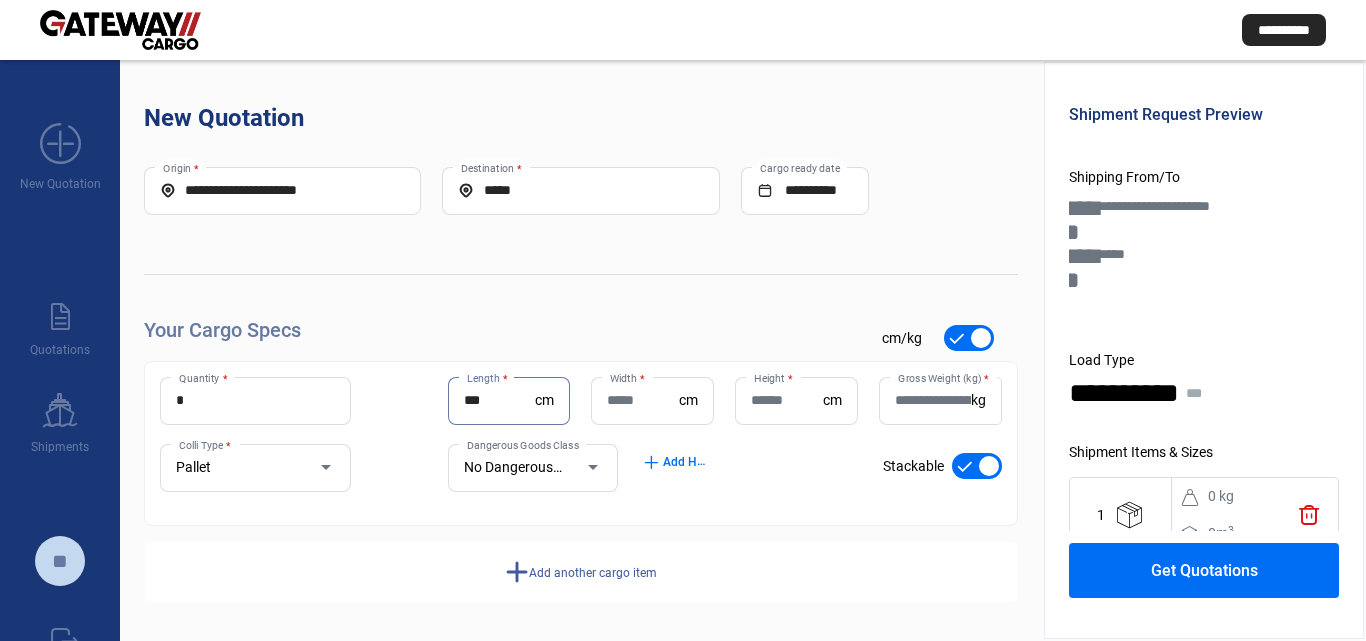 type on "***" 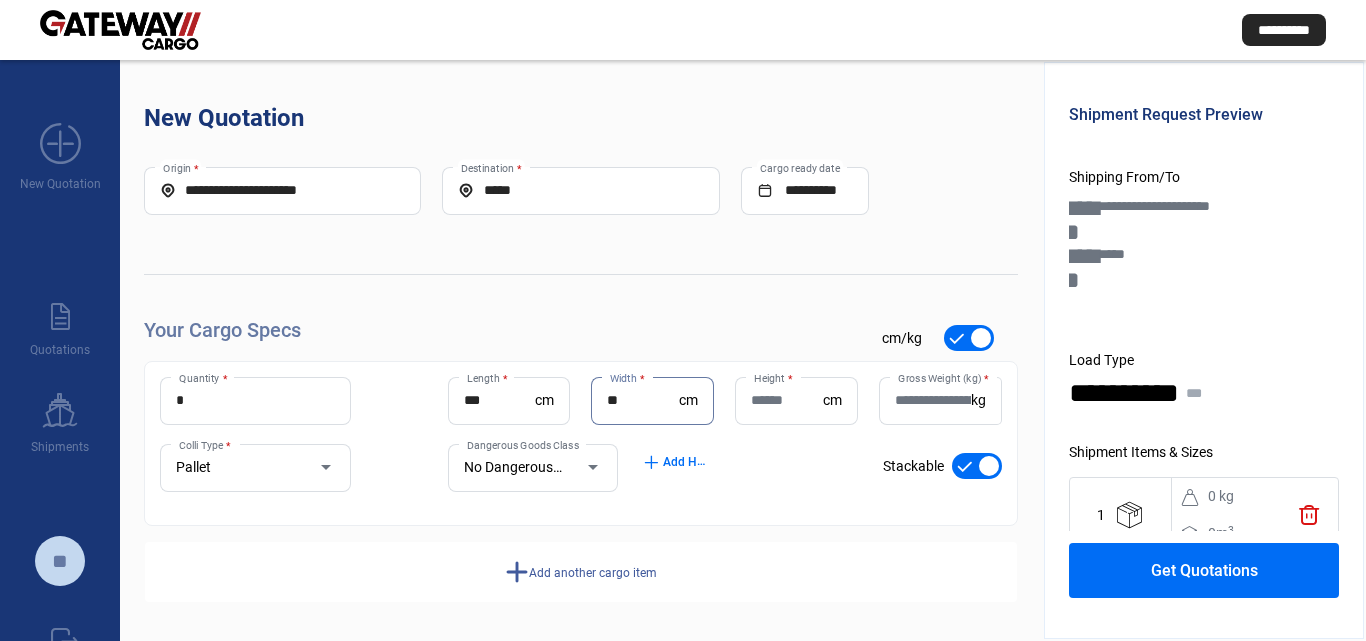 type on "**" 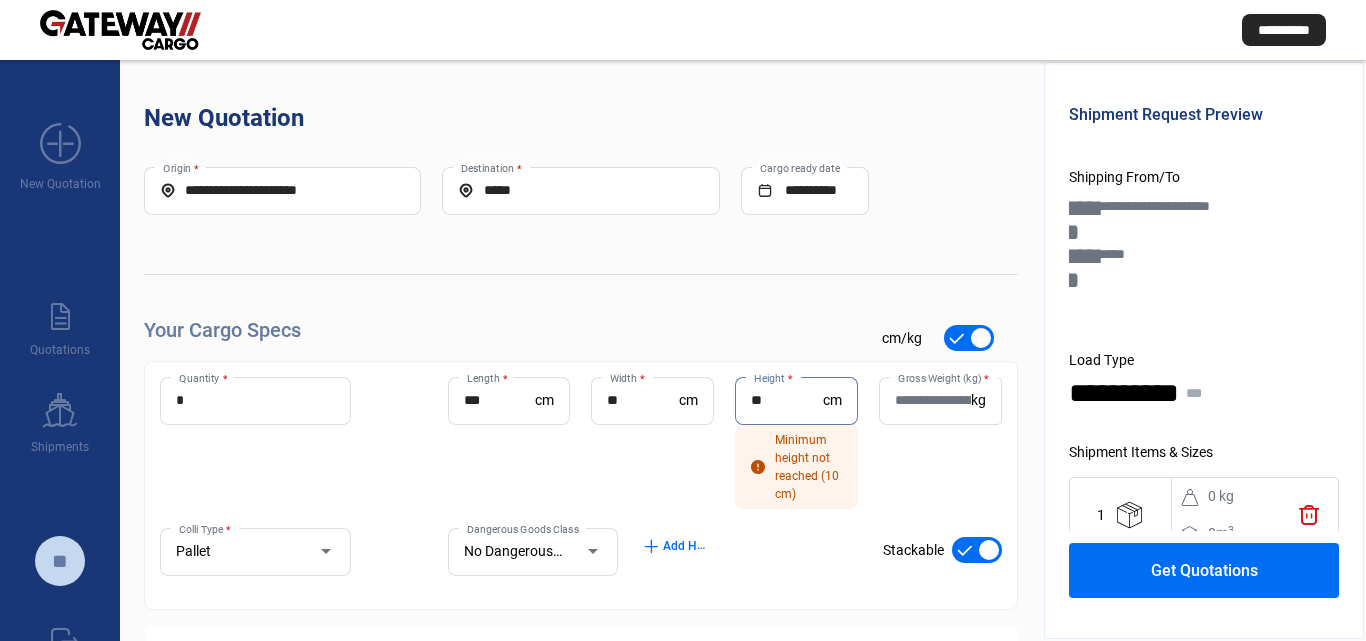 type on "**" 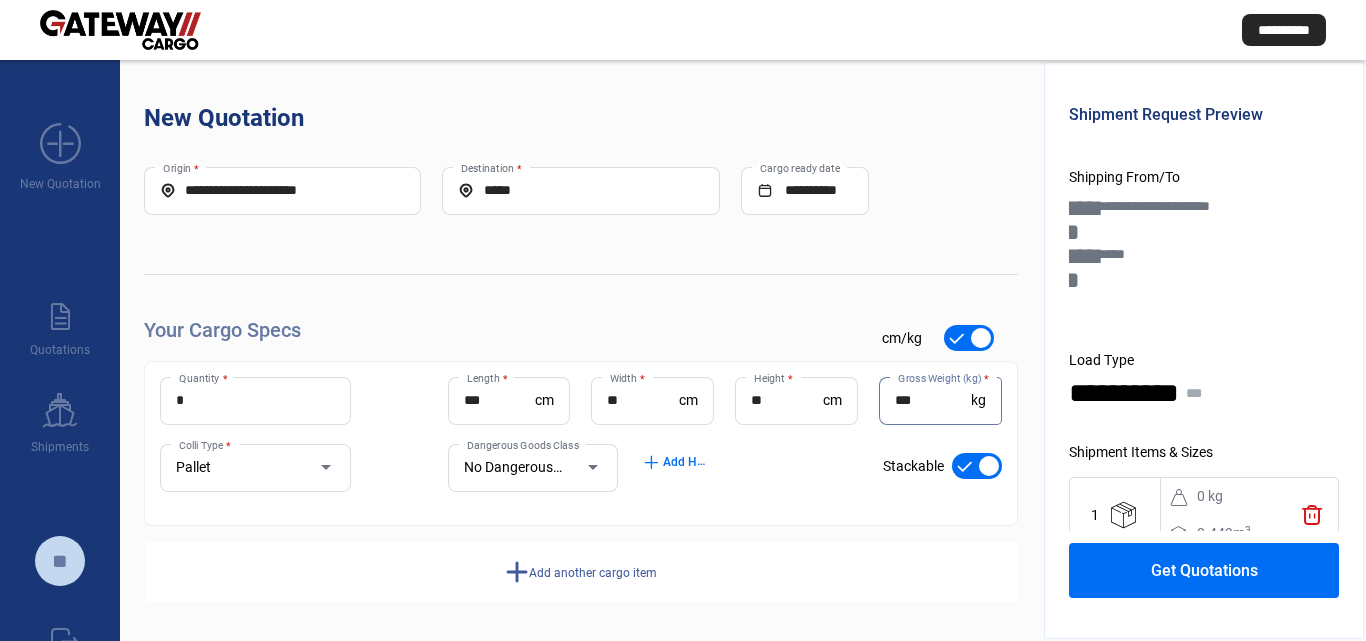 type on "***" 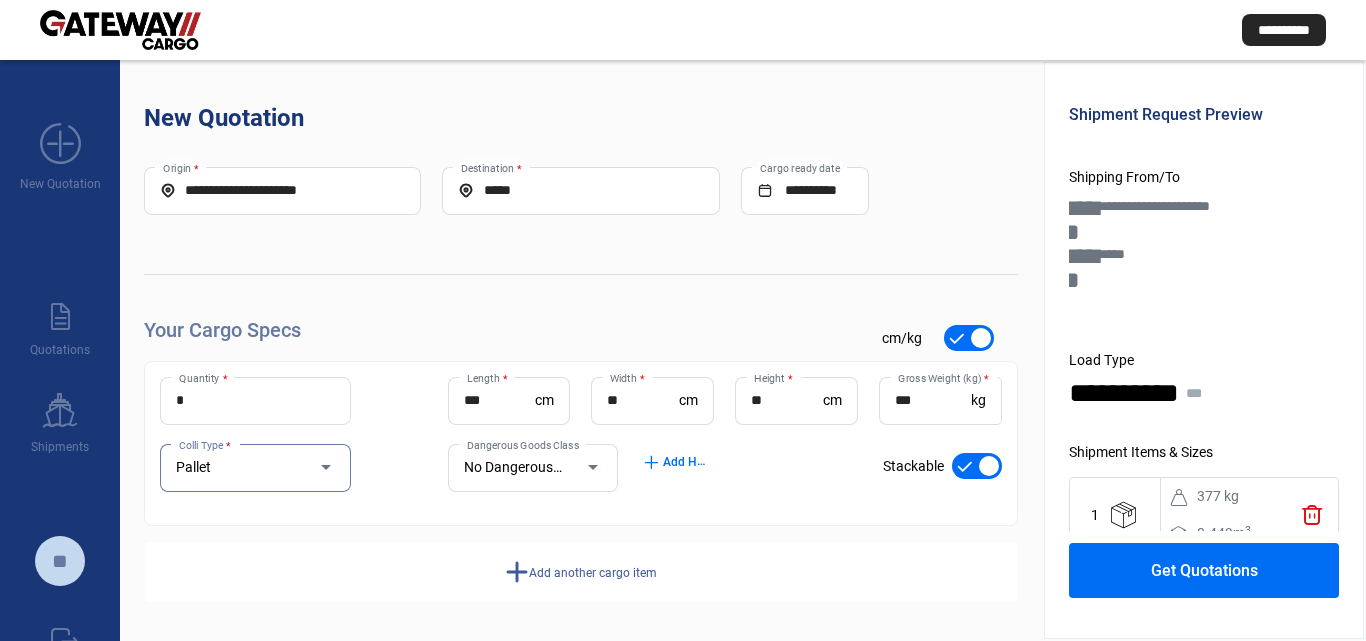 click on "add" 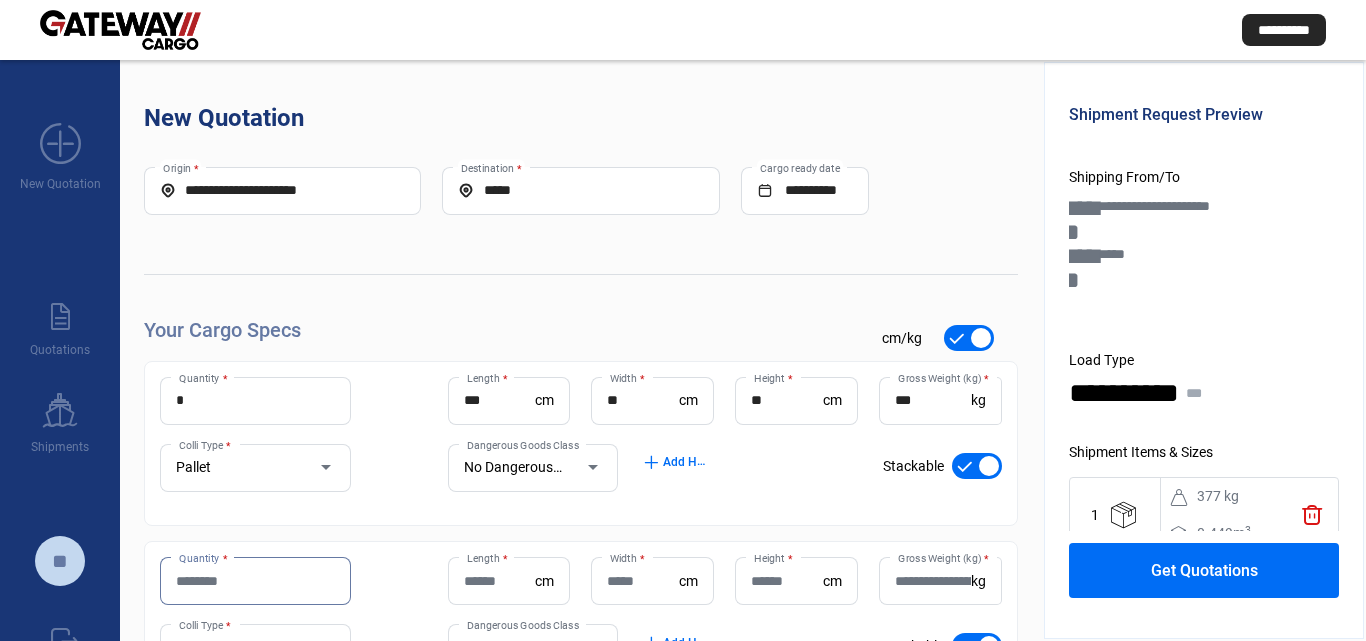 click on "Quantity *" at bounding box center (255, 581) 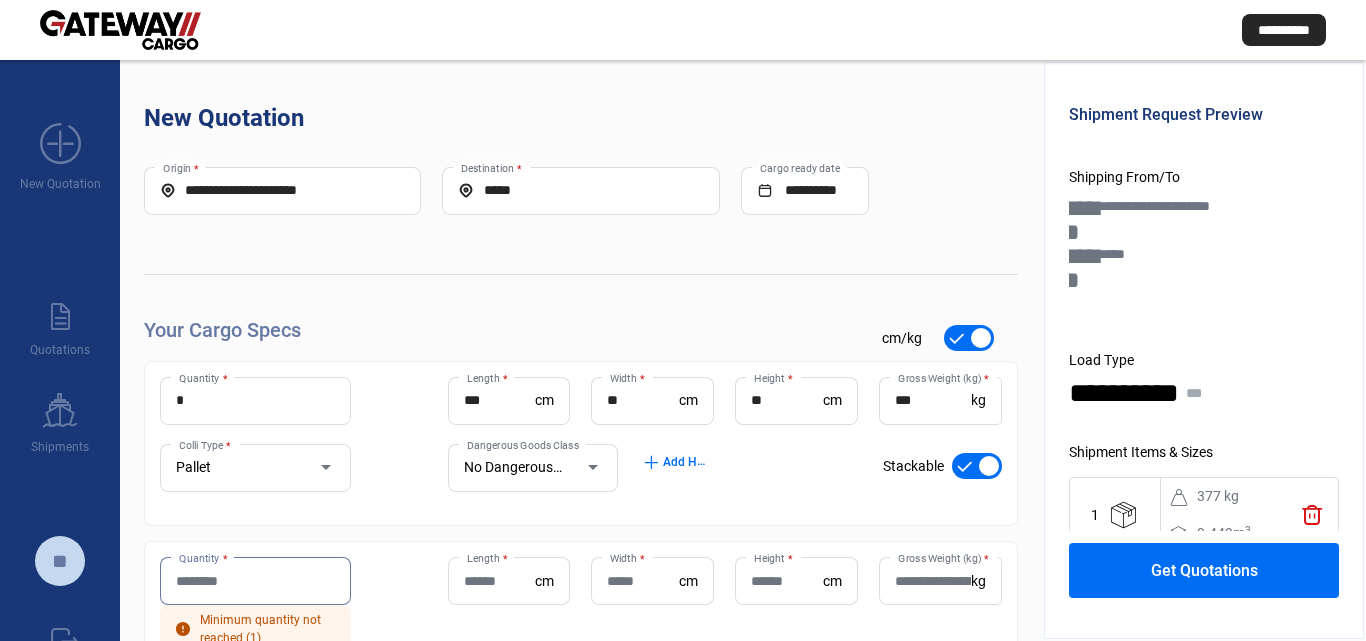 click on "Quantity *" at bounding box center [255, 581] 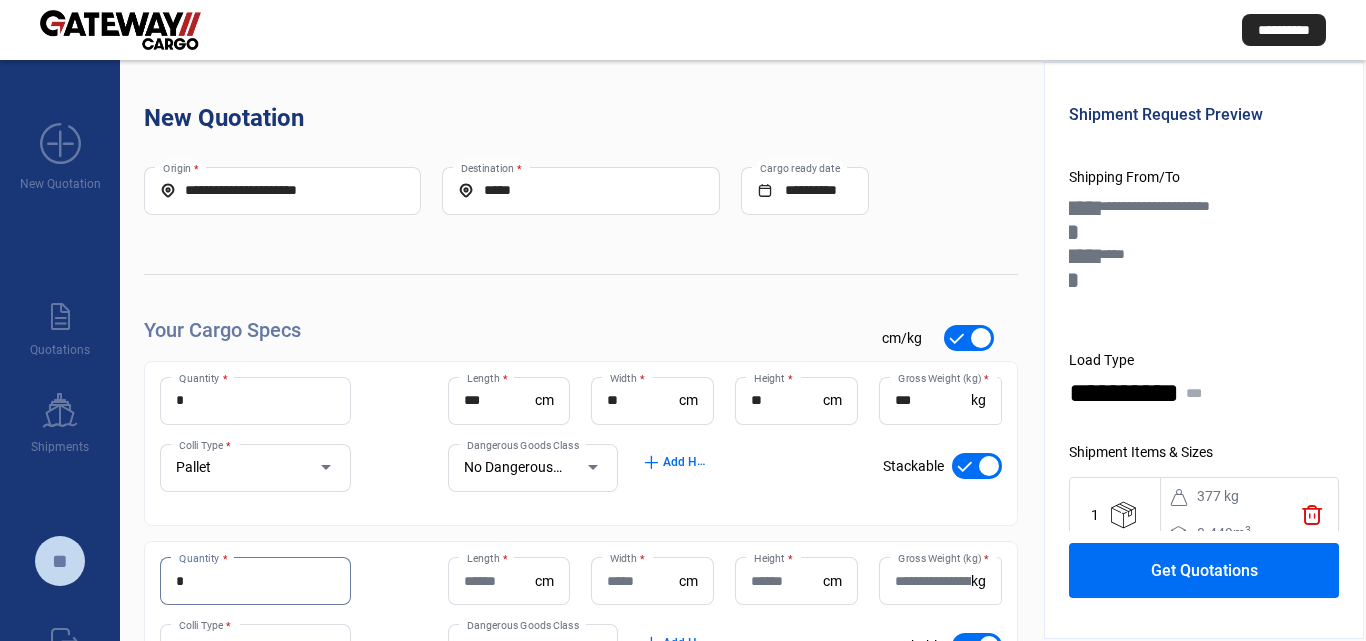 type on "*" 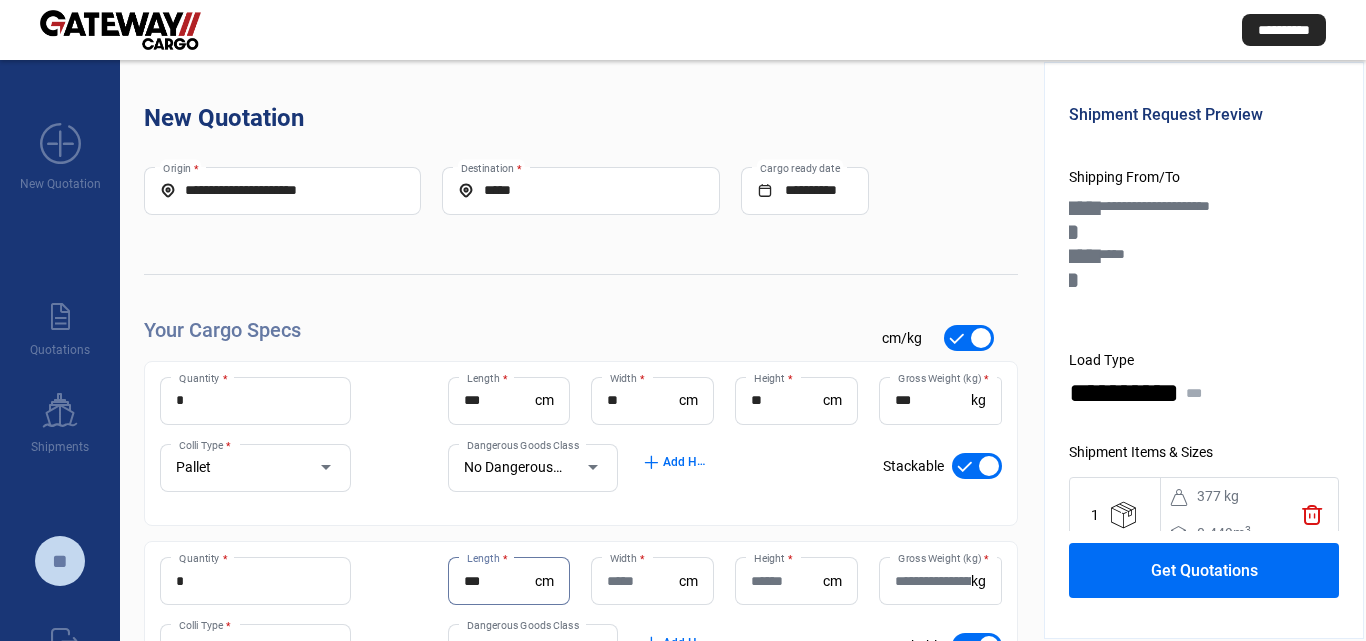 type on "***" 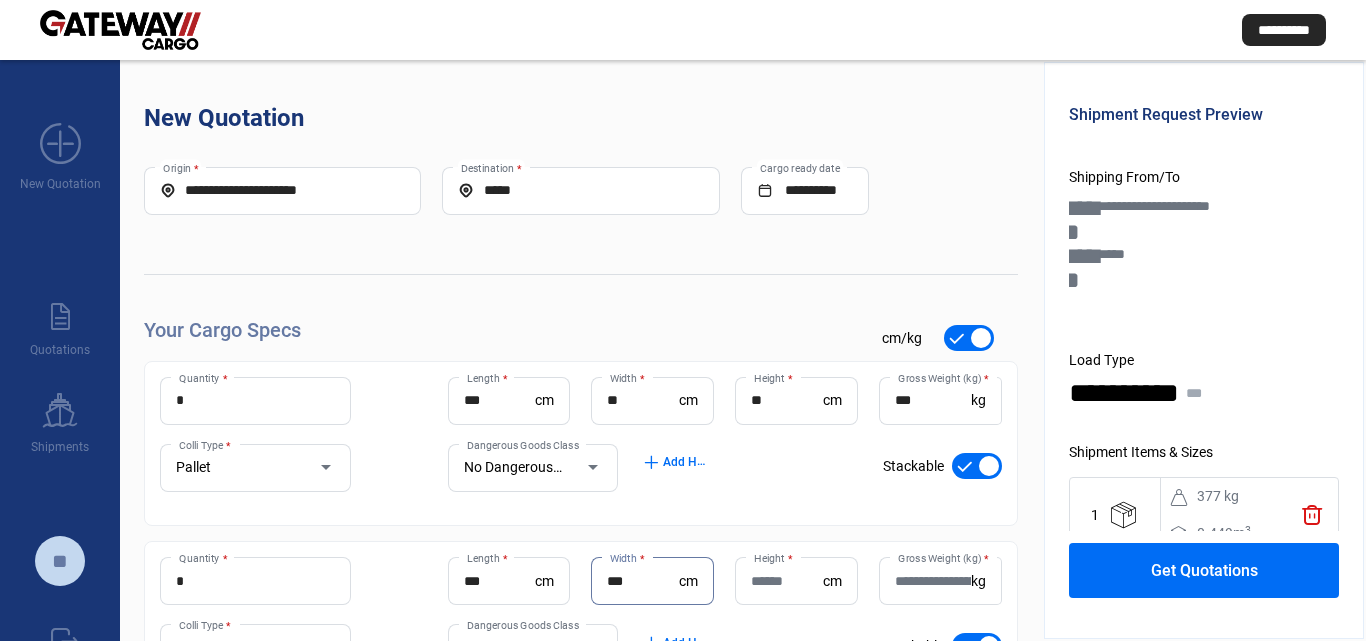 type on "***" 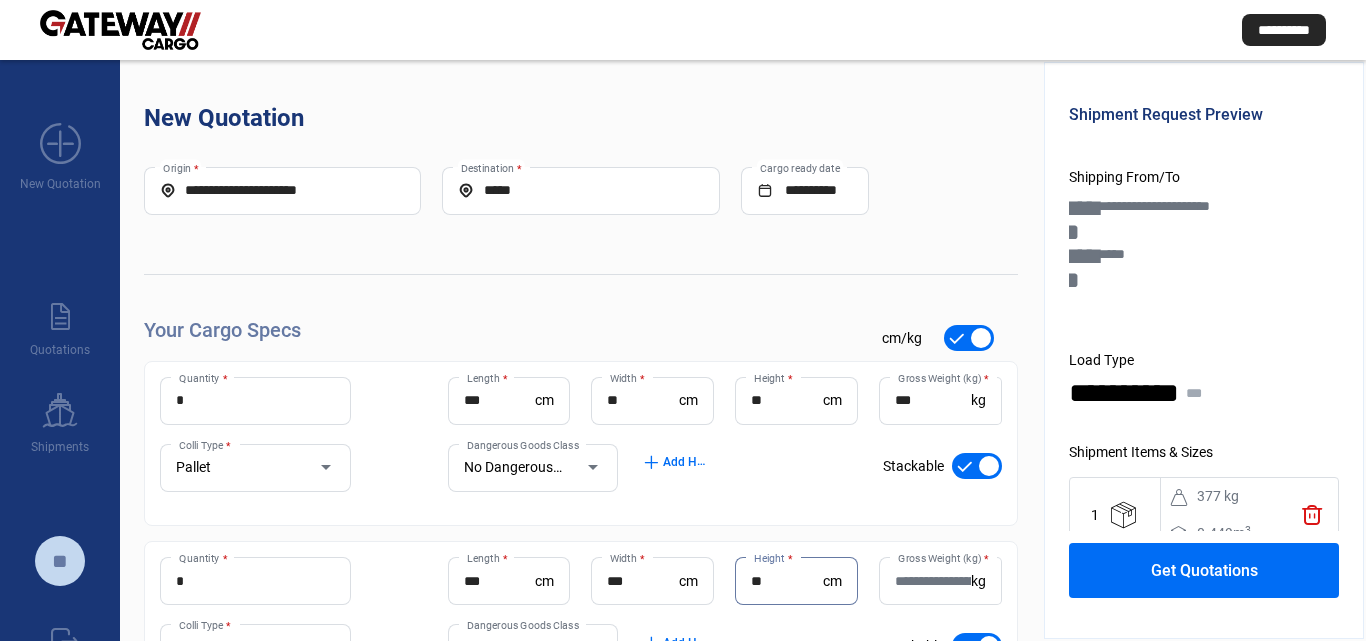 type on "**" 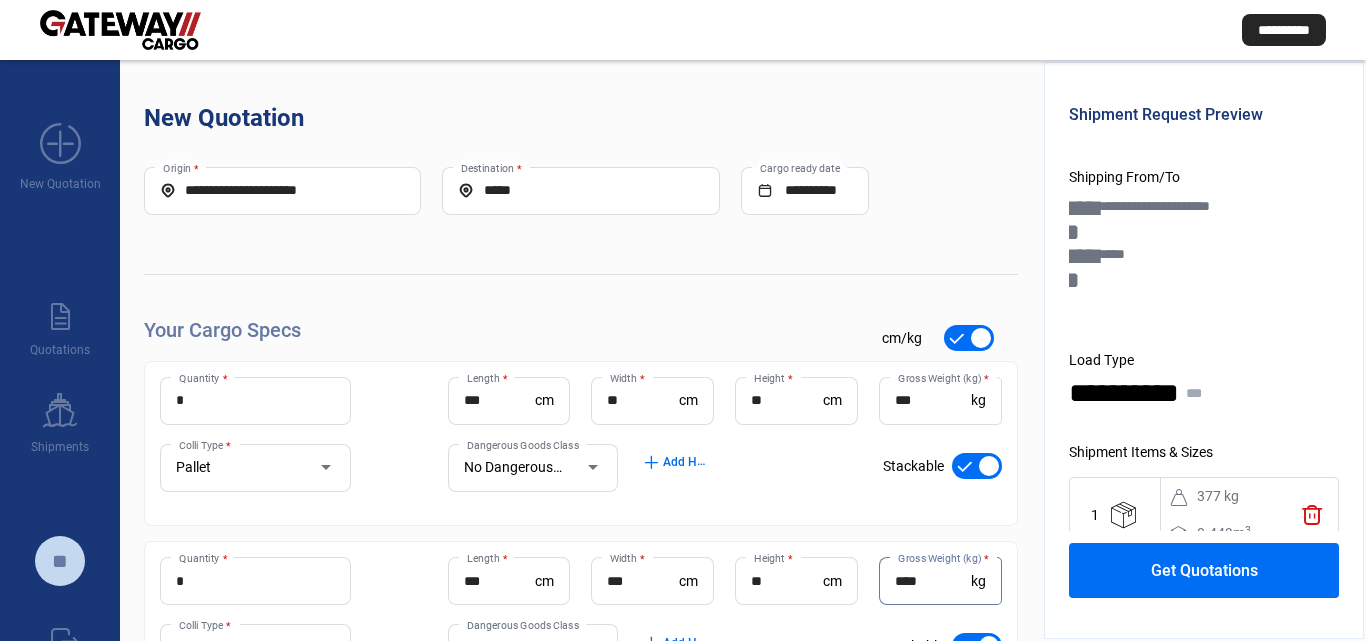 type on "****" 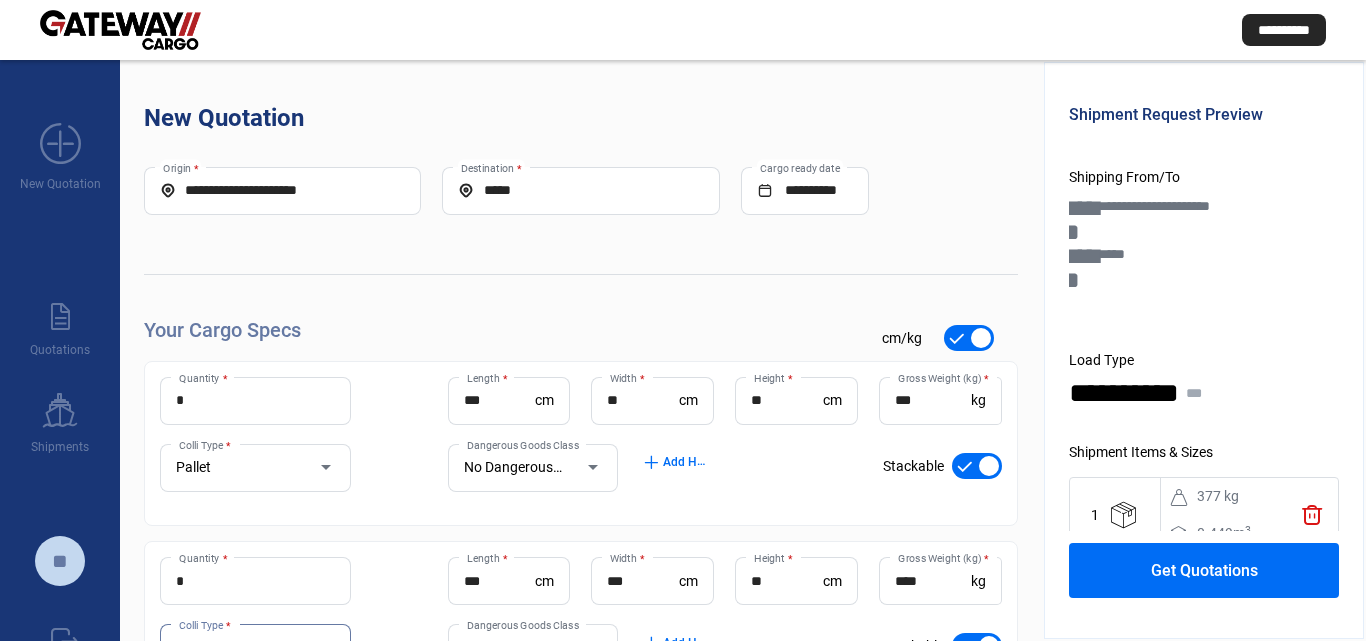scroll, scrollTop: 19, scrollLeft: 0, axis: vertical 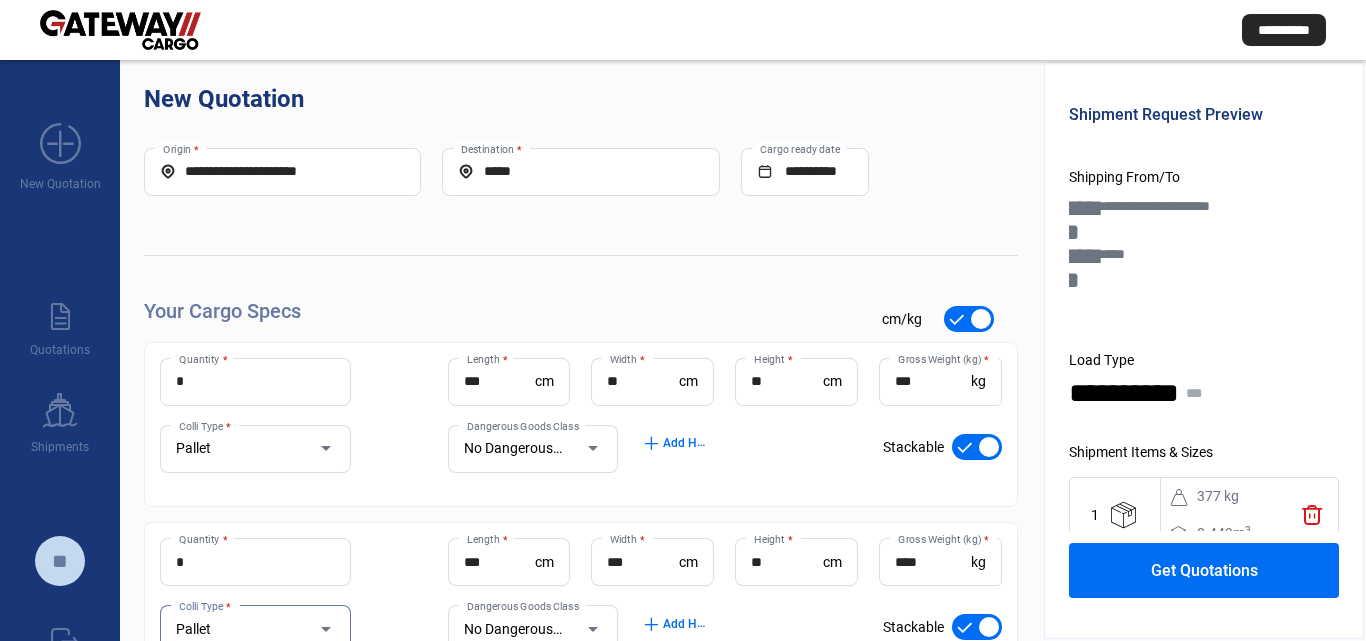 click on "Get Quotations" 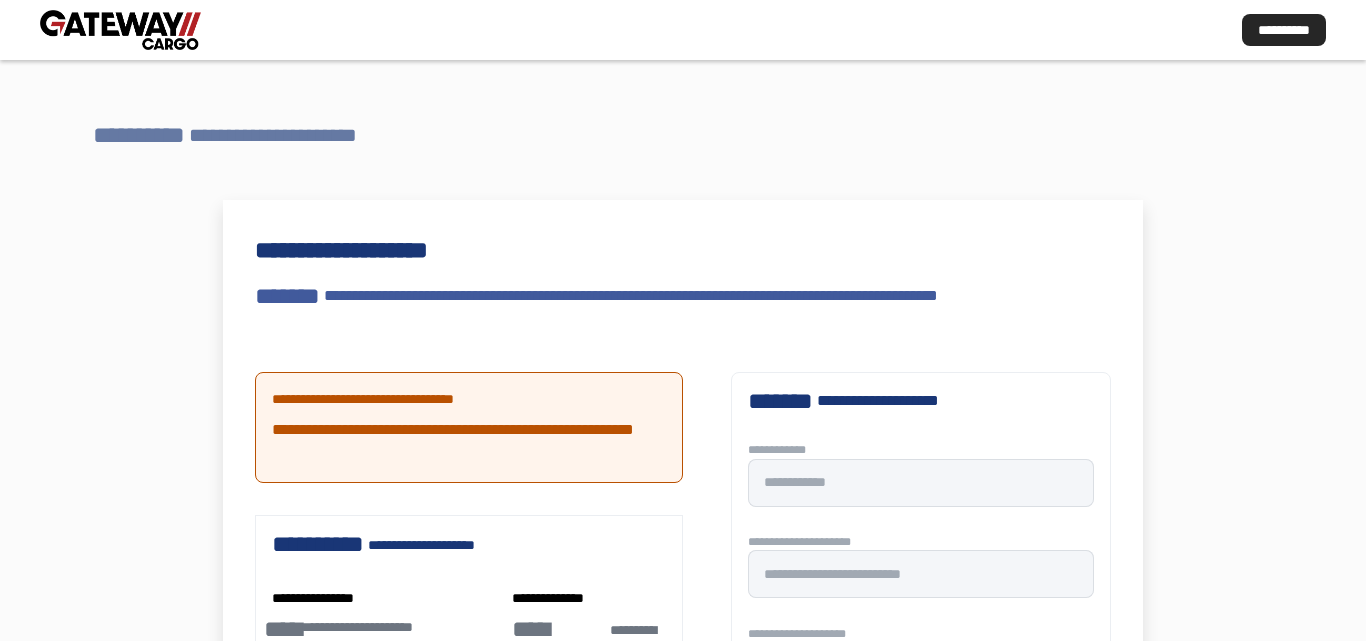 click on "**********" at bounding box center (285, 135) 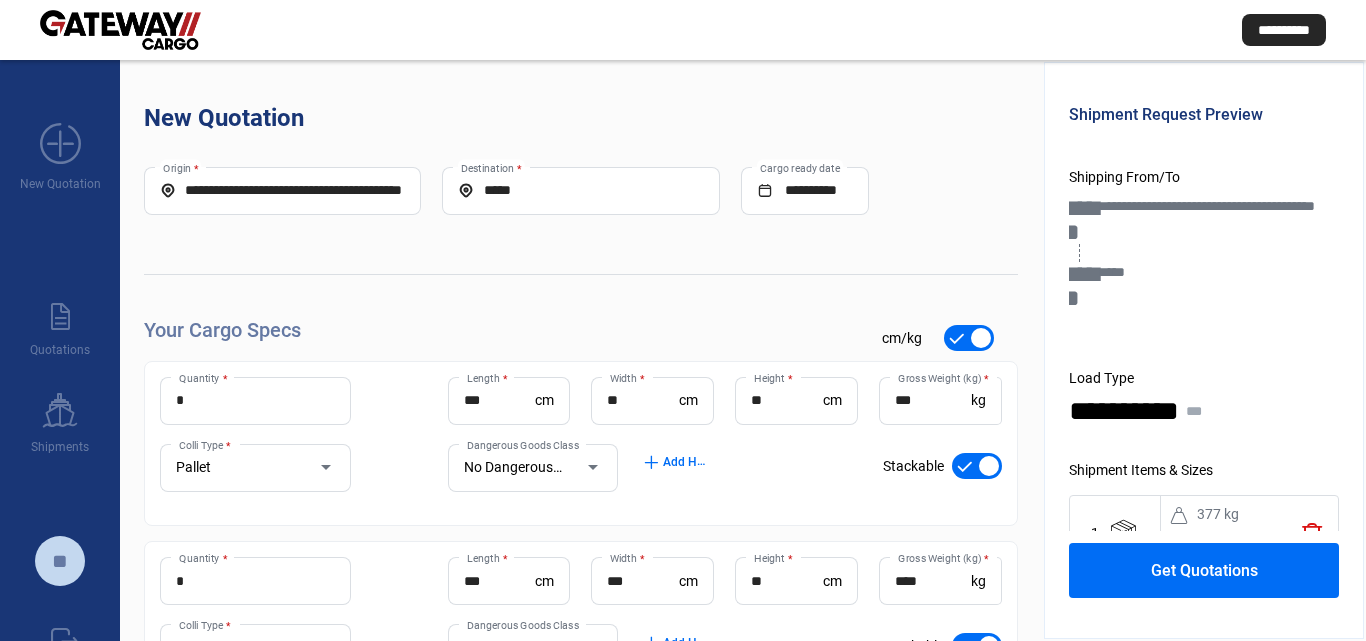 click on "**********" at bounding box center (282, 190) 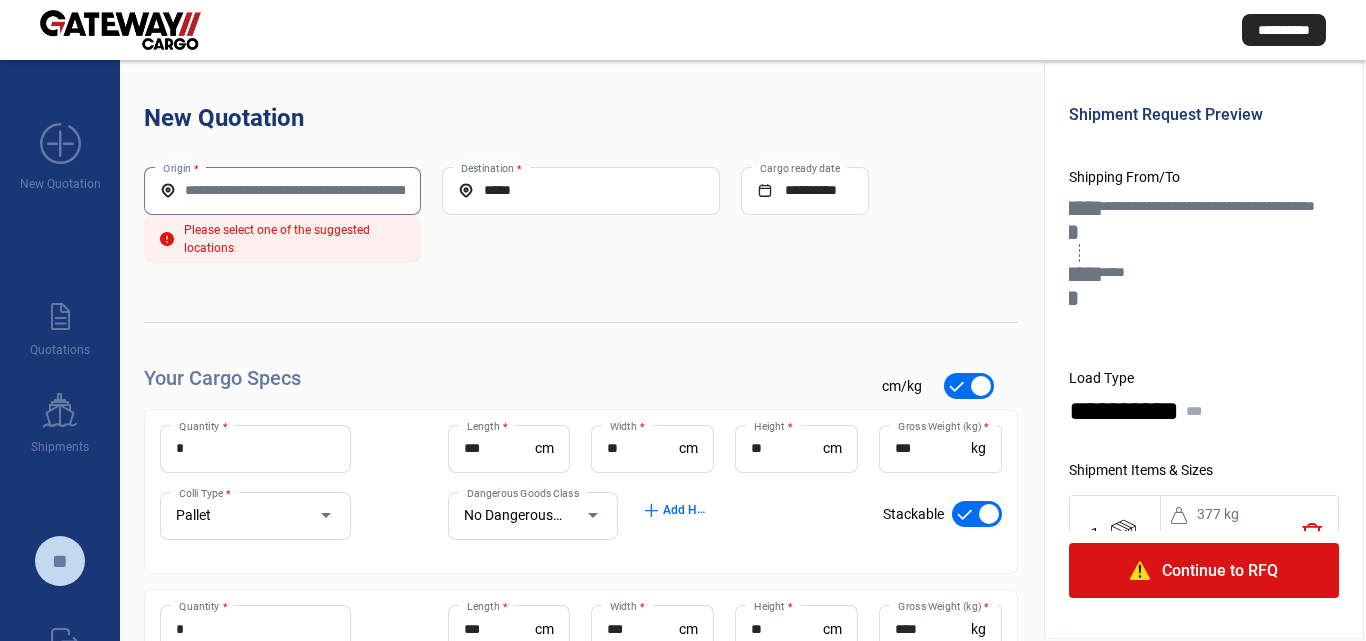 paste on "**********" 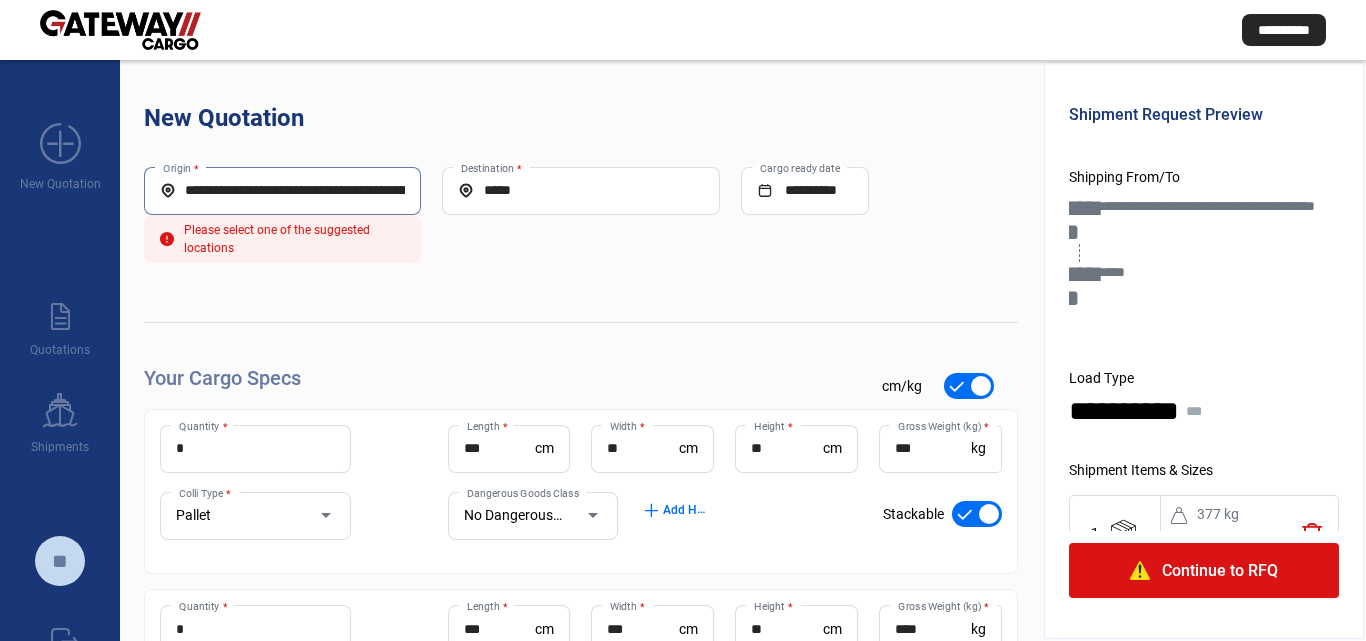 scroll, scrollTop: 0, scrollLeft: 604, axis: horizontal 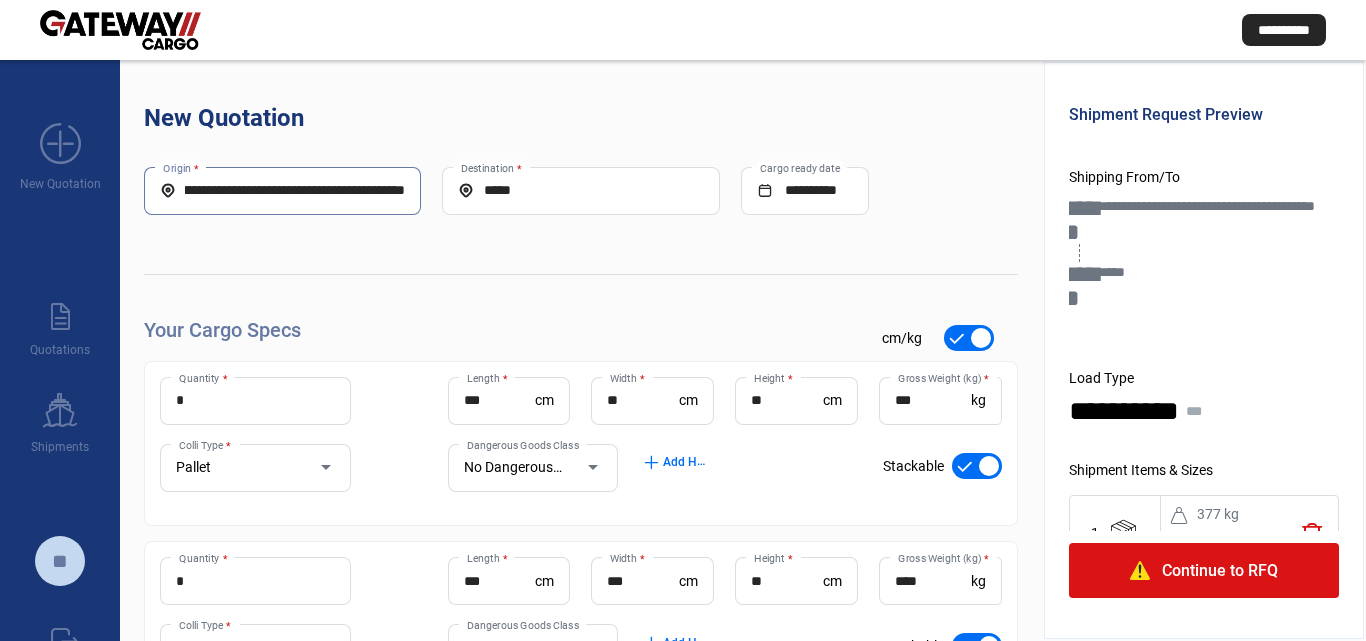 click on "**********" at bounding box center (282, 190) 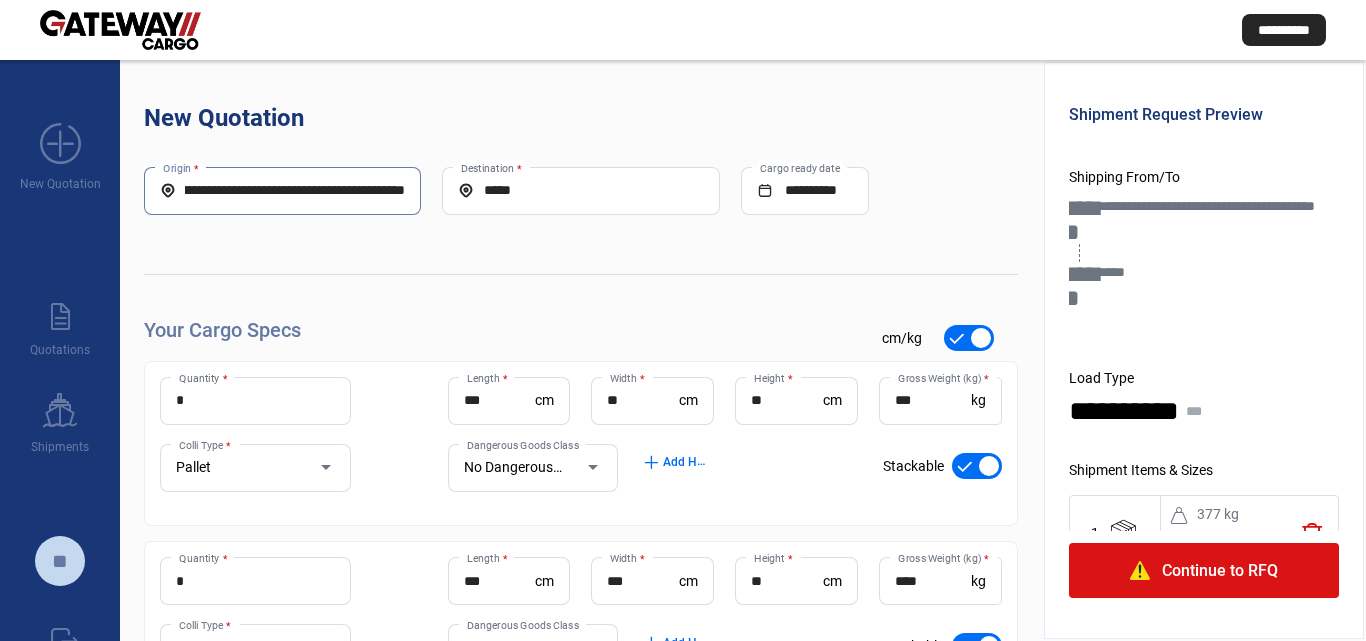 type on "**********" 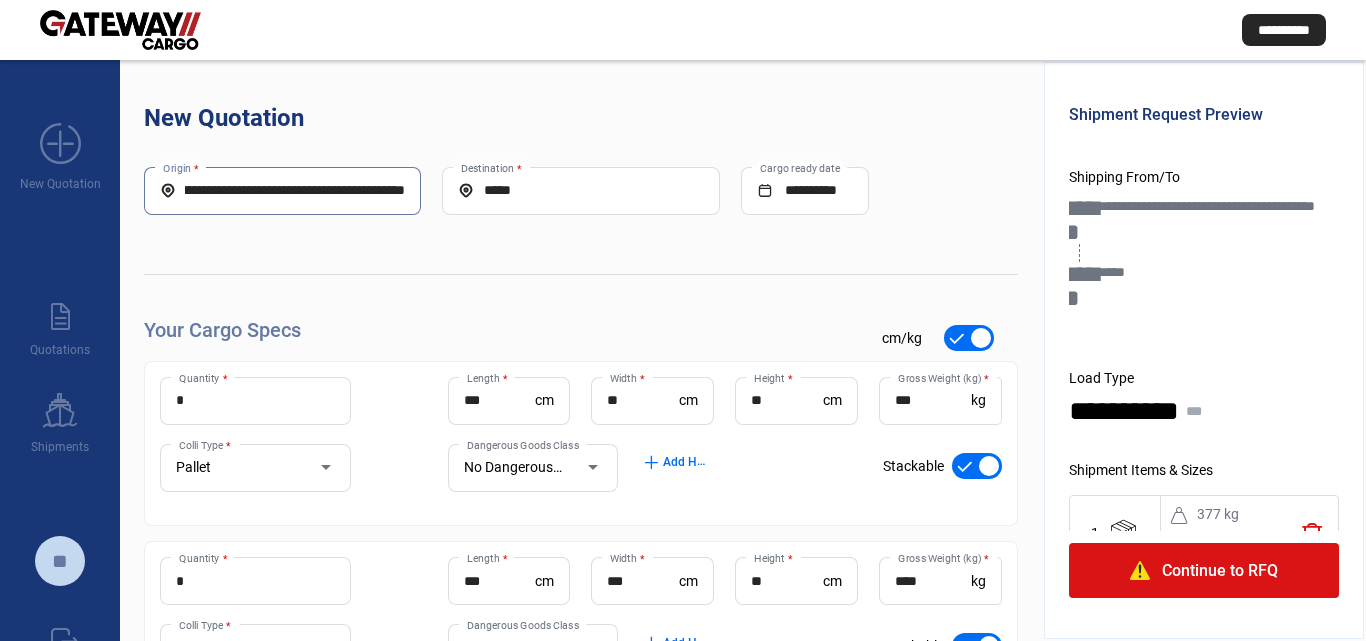 scroll, scrollTop: 0, scrollLeft: 473, axis: horizontal 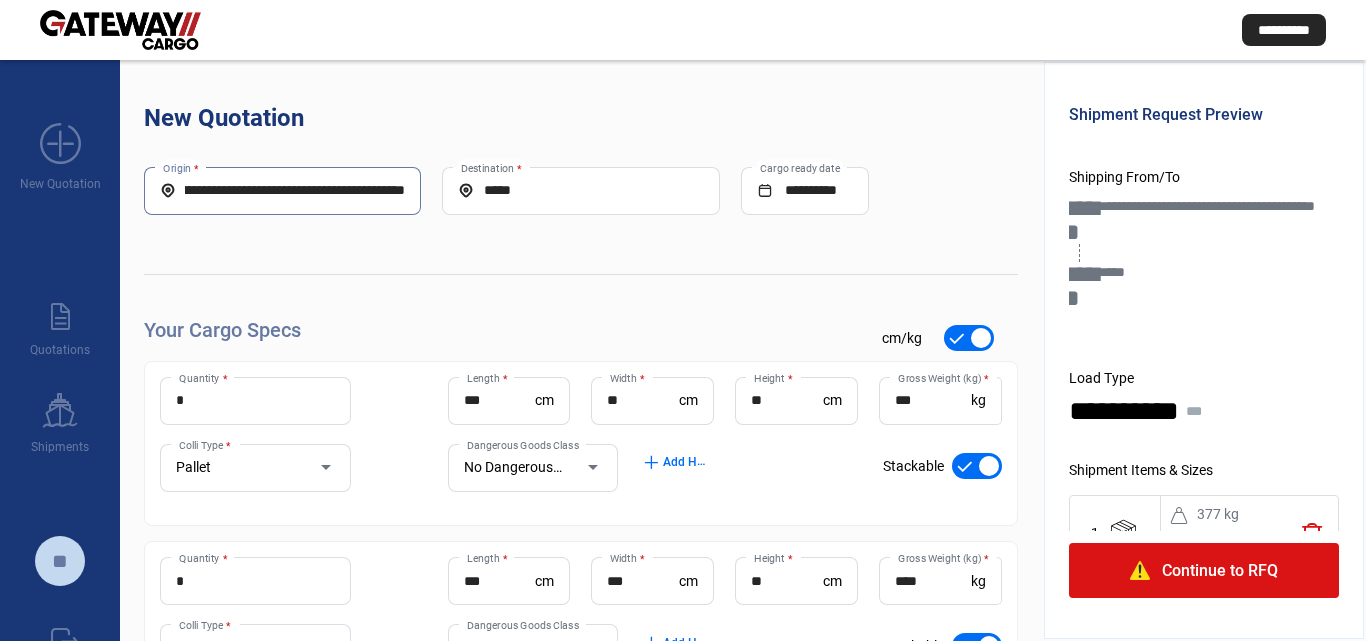 click on "**********" at bounding box center (282, 190) 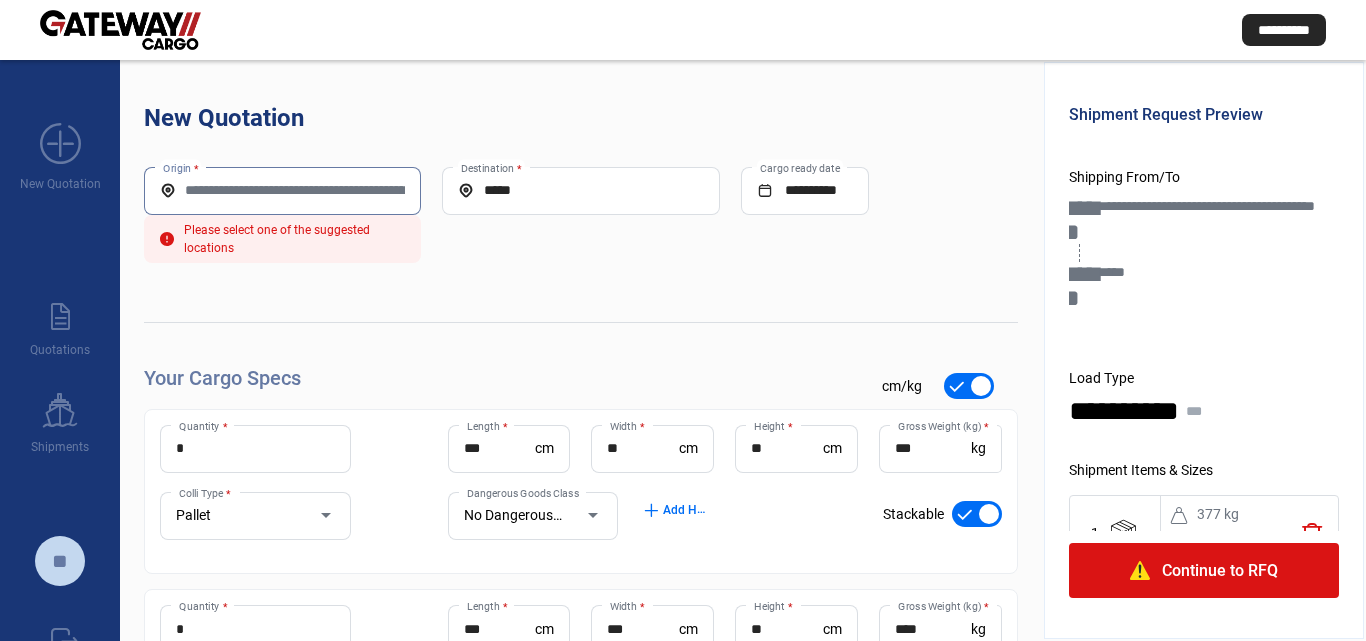 scroll, scrollTop: 0, scrollLeft: 0, axis: both 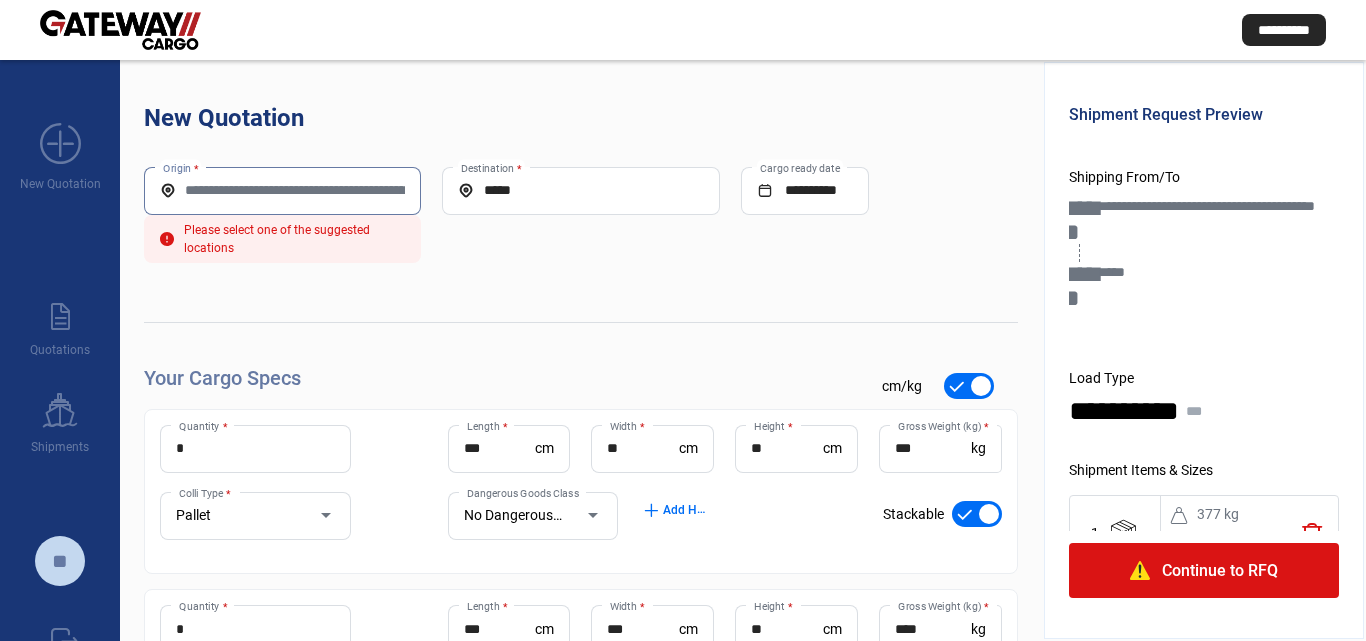 paste on "**********" 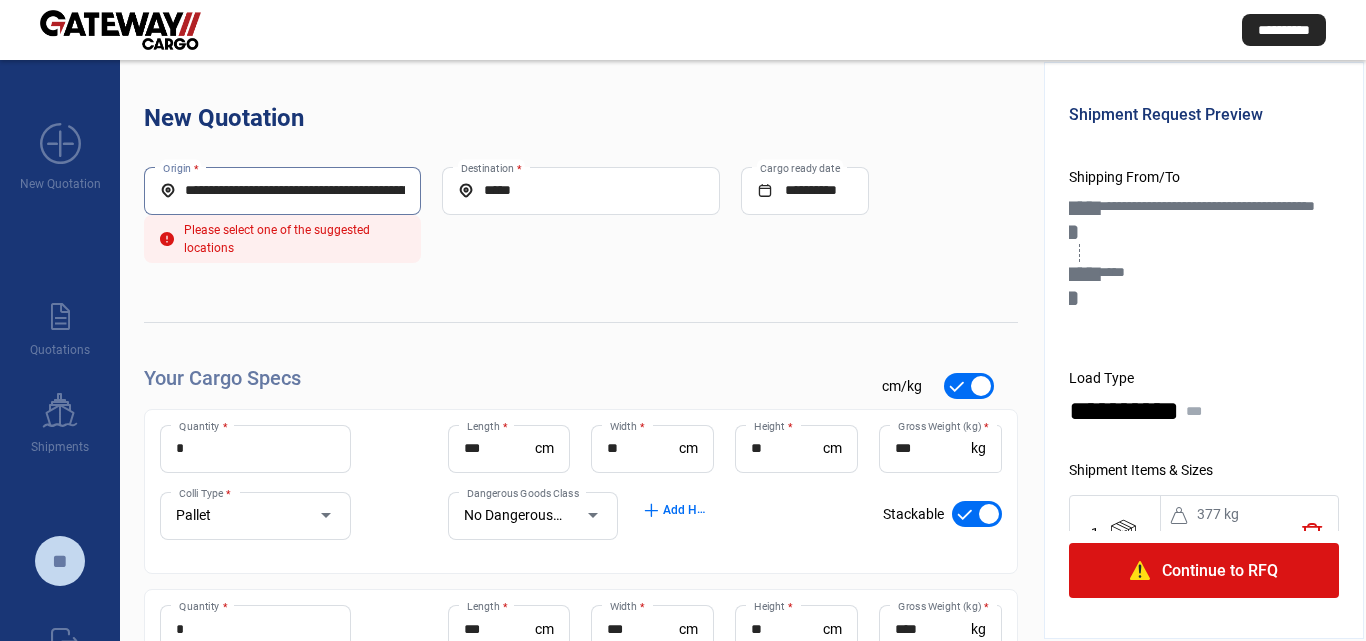 scroll, scrollTop: 0, scrollLeft: 111, axis: horizontal 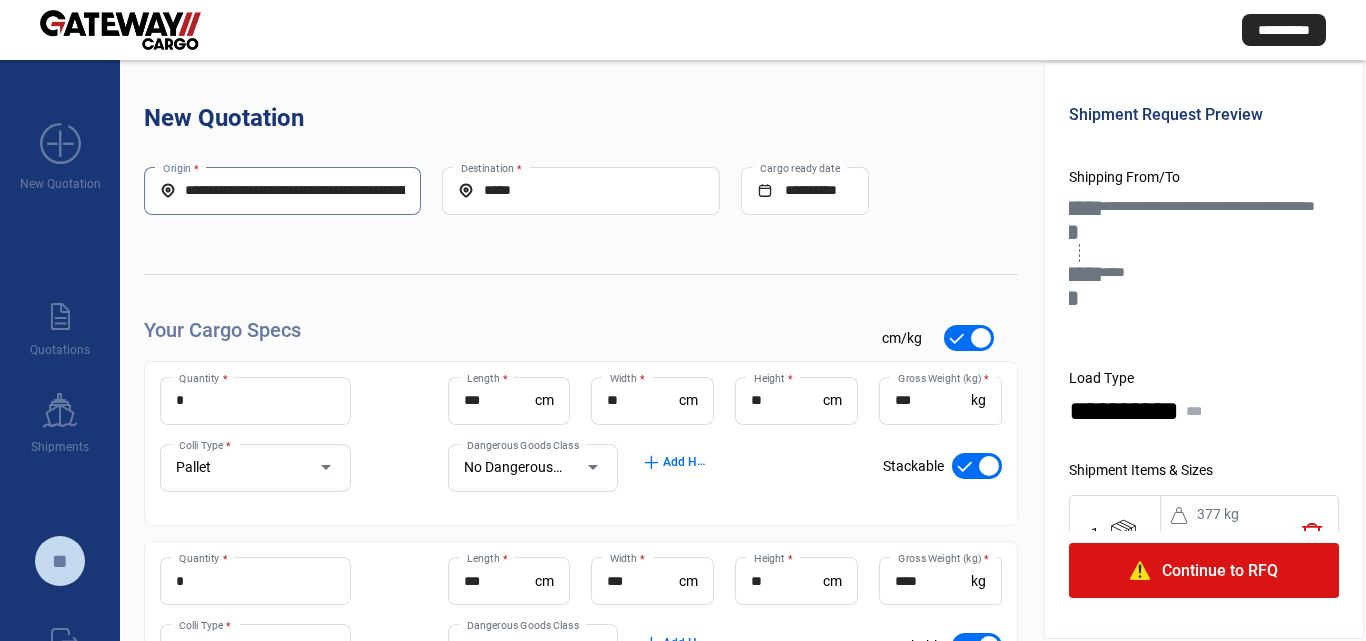drag, startPoint x: 314, startPoint y: 192, endPoint x: 14, endPoint y: 228, distance: 302.15228 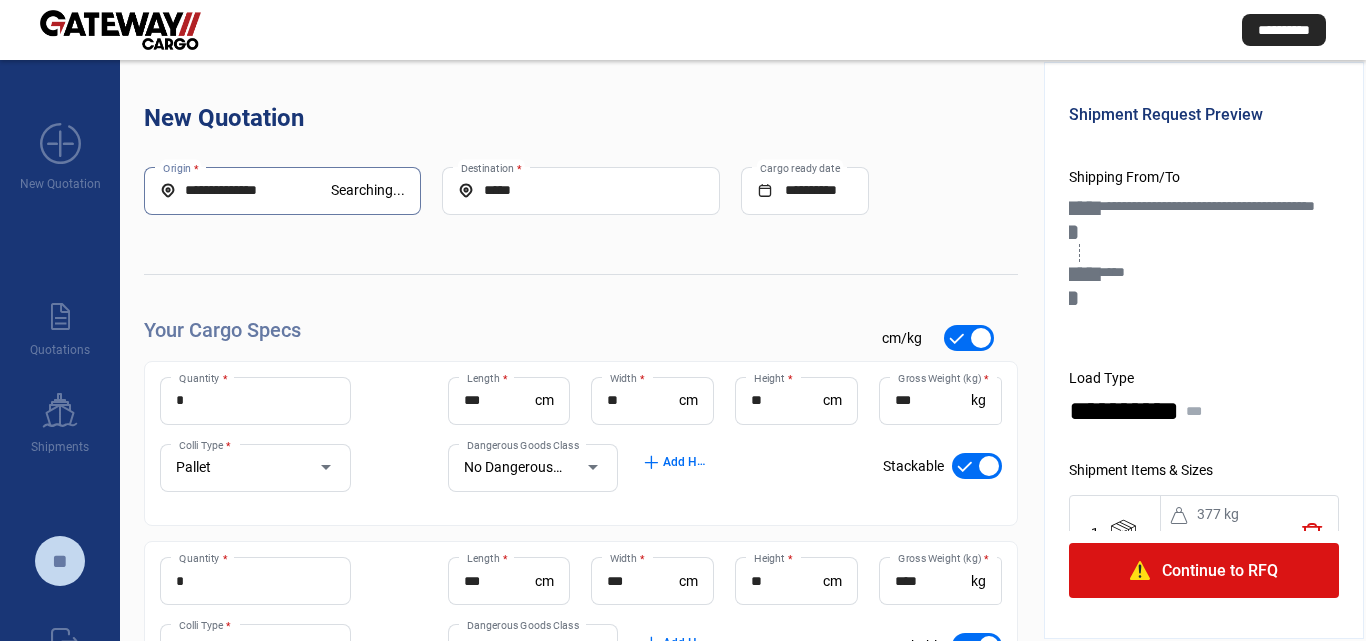 click on "**********" at bounding box center [246, 190] 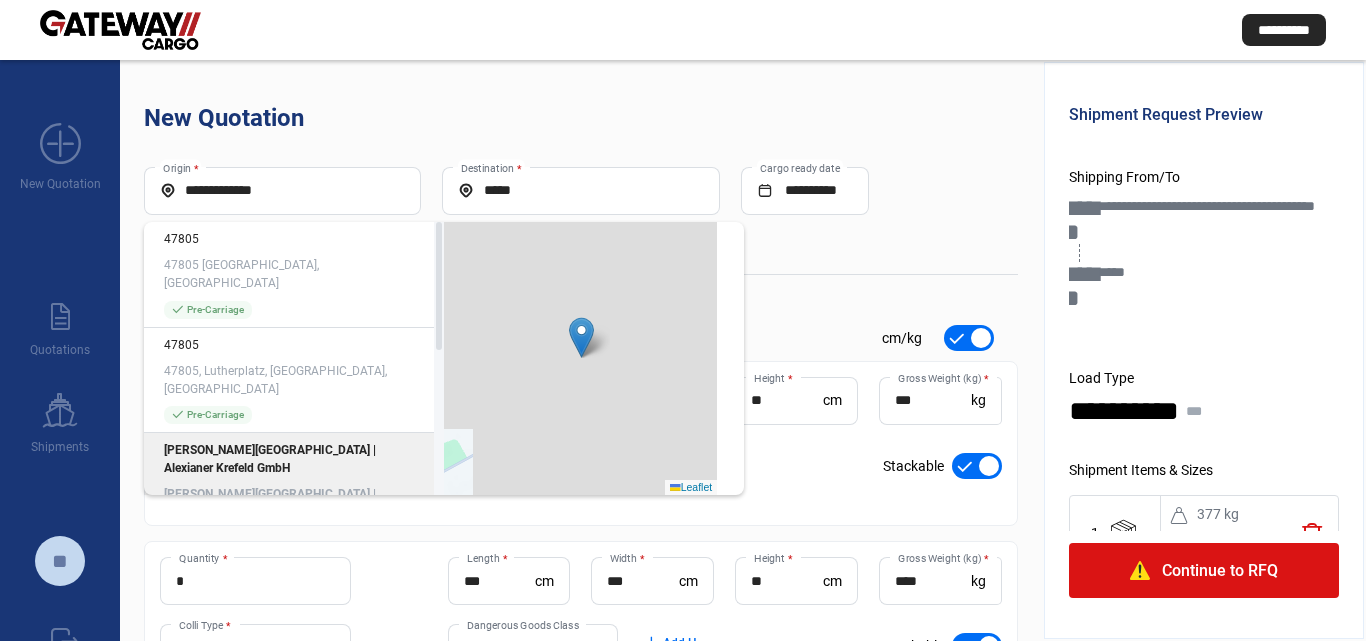 click on "[PERSON_NAME][GEOGRAPHIC_DATA] | Alexianer Krefeld GmbH, [GEOGRAPHIC_DATA][PERSON_NAME], [GEOGRAPHIC_DATA]" 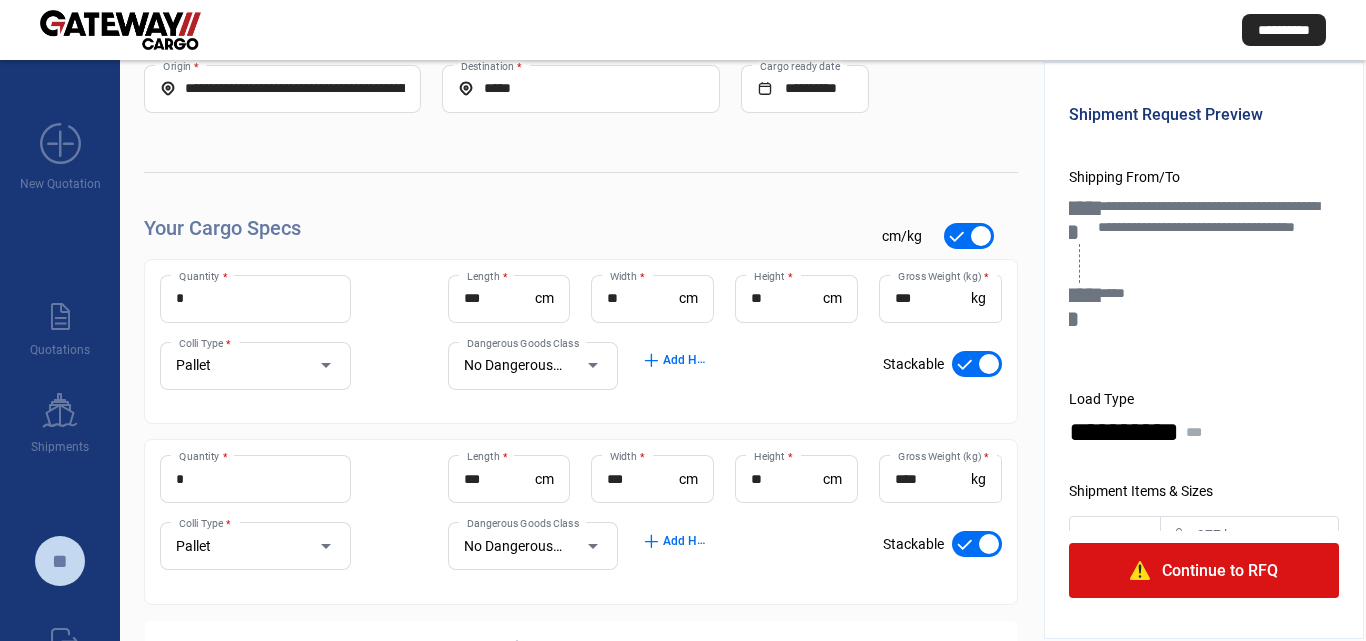 scroll, scrollTop: 183, scrollLeft: 0, axis: vertical 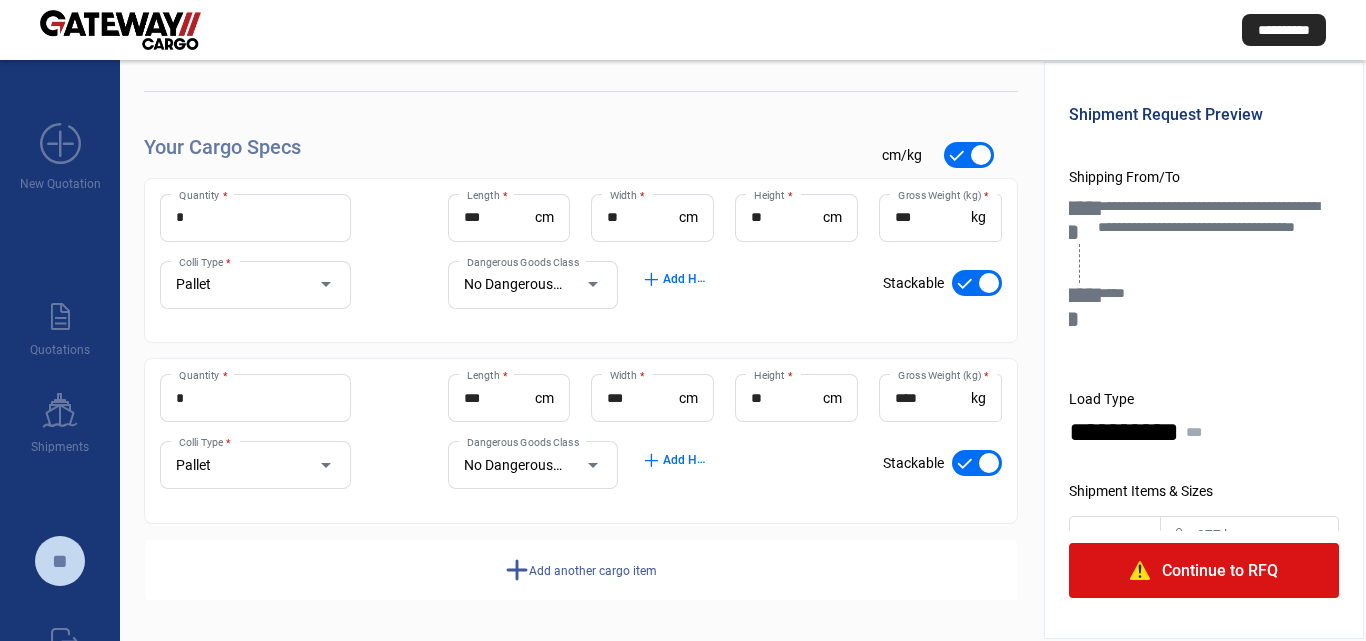 click on "Continue to RFQ" 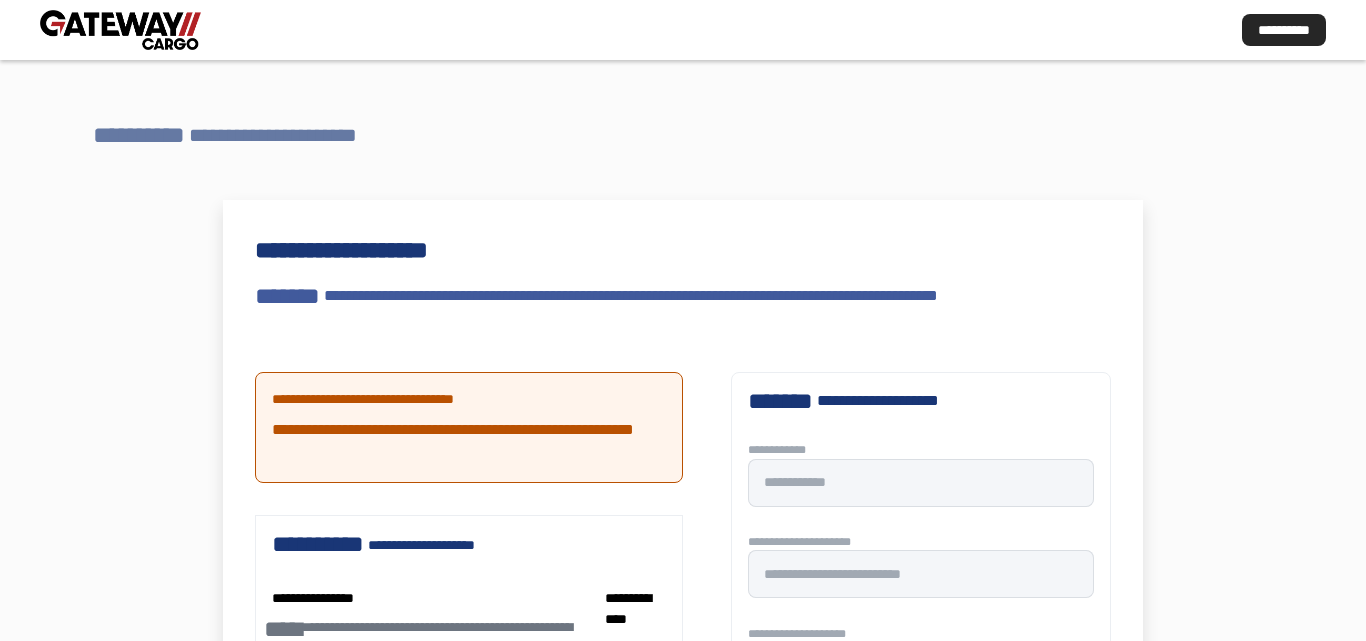 click at bounding box center (683, 320) 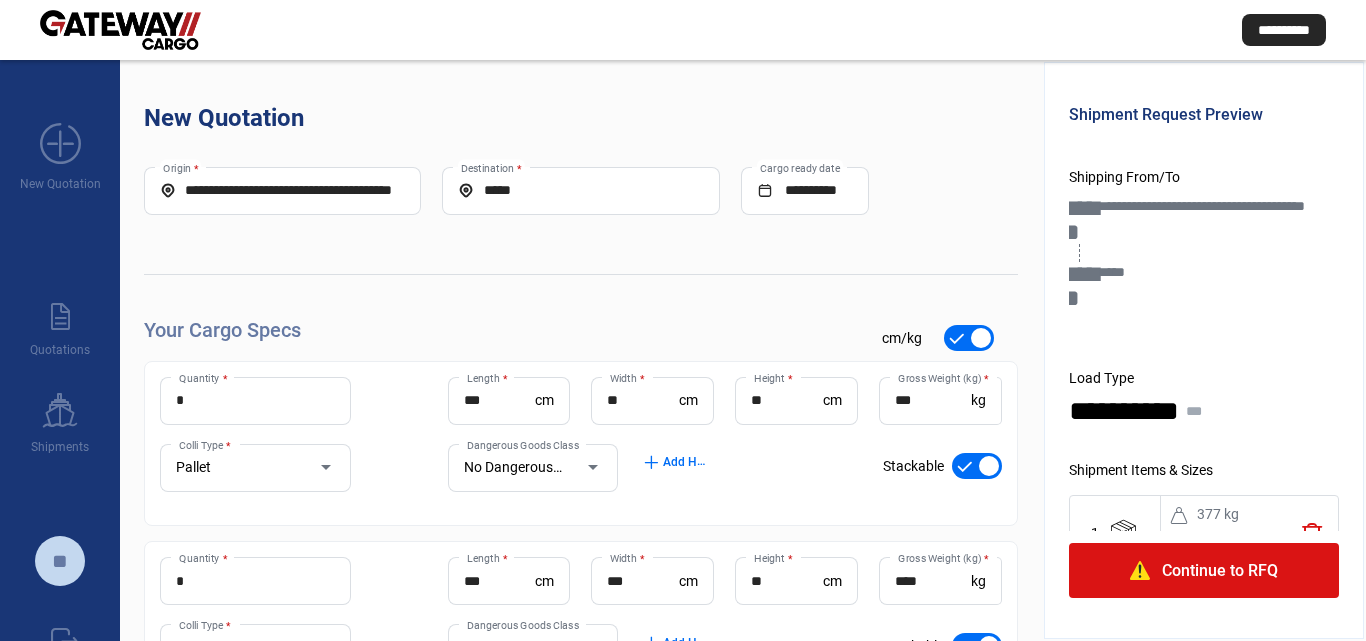 click at bounding box center (120, 30) 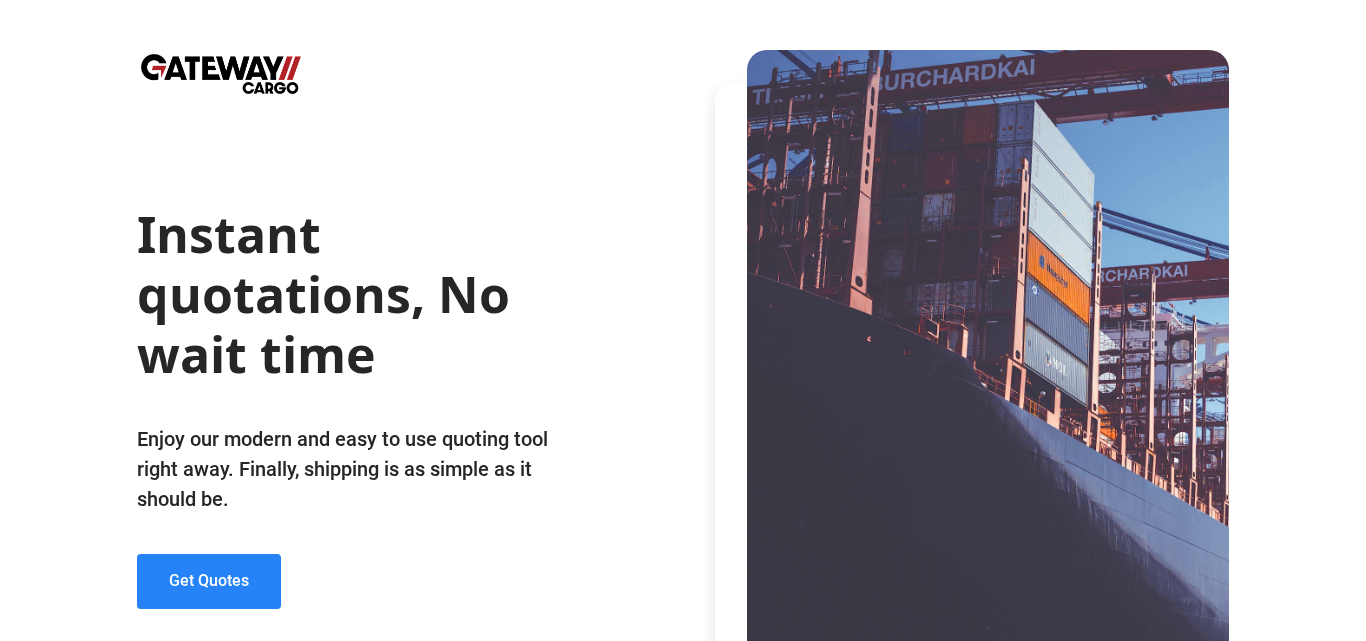click on "Get Quotes" 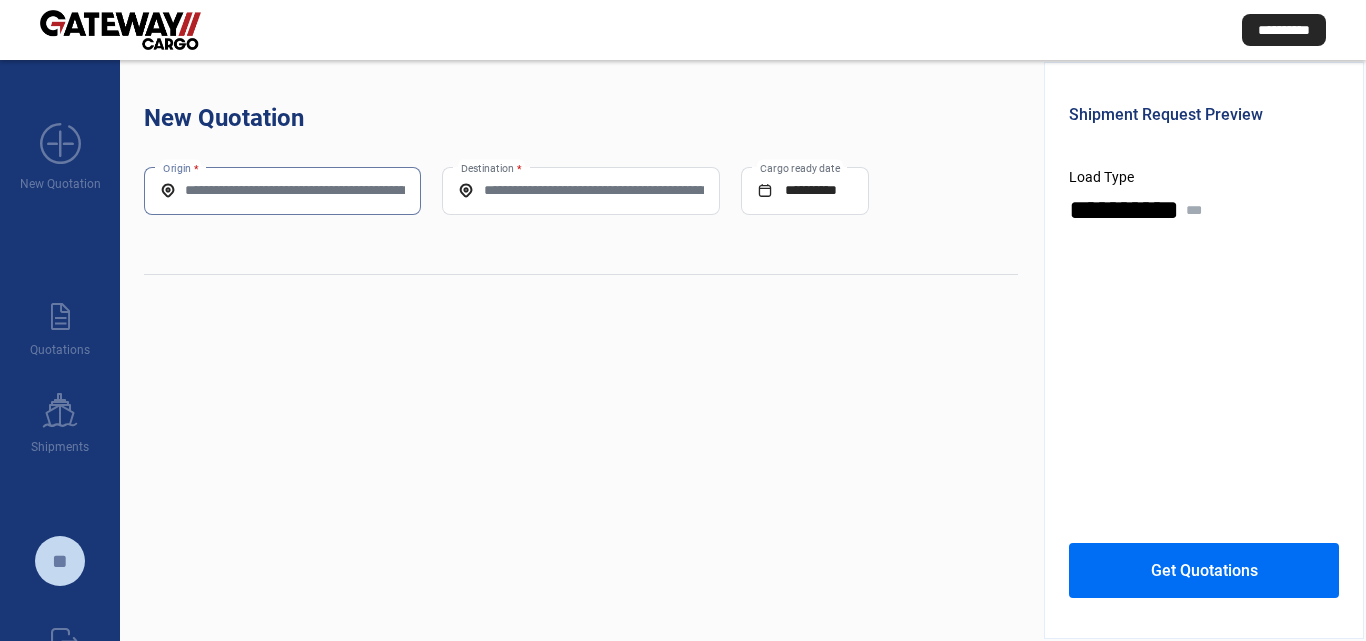 click on "Origin *" at bounding box center [282, 190] 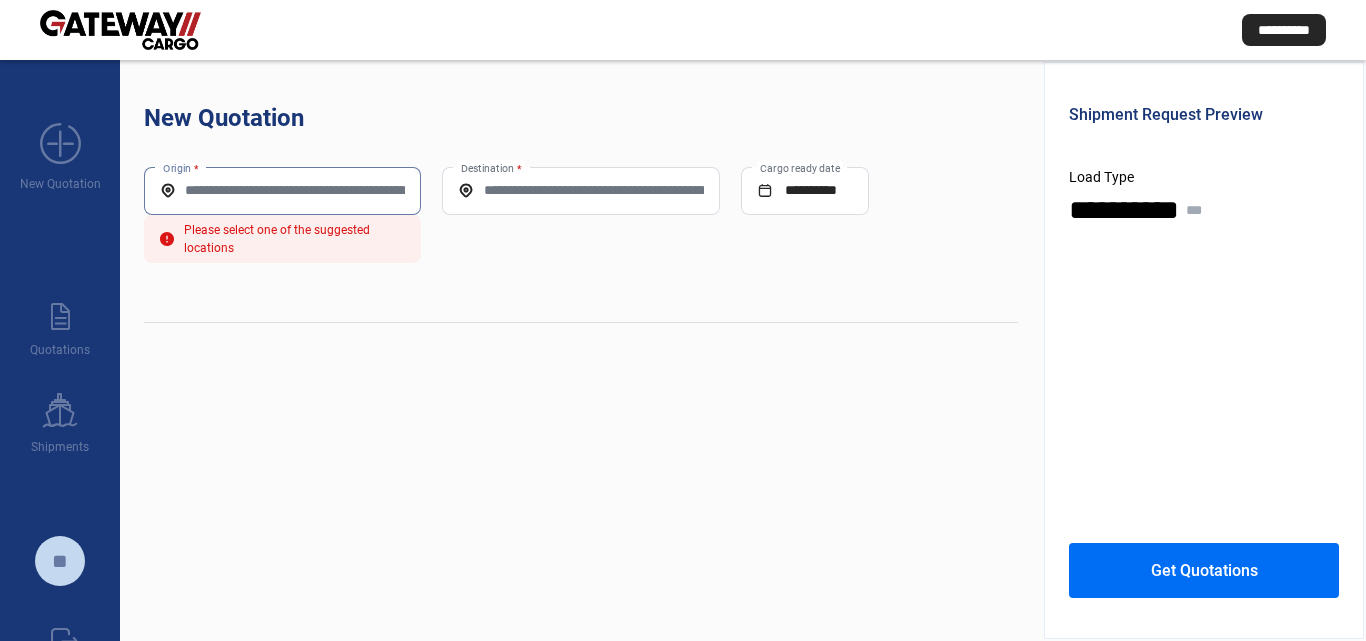 paste on "*****" 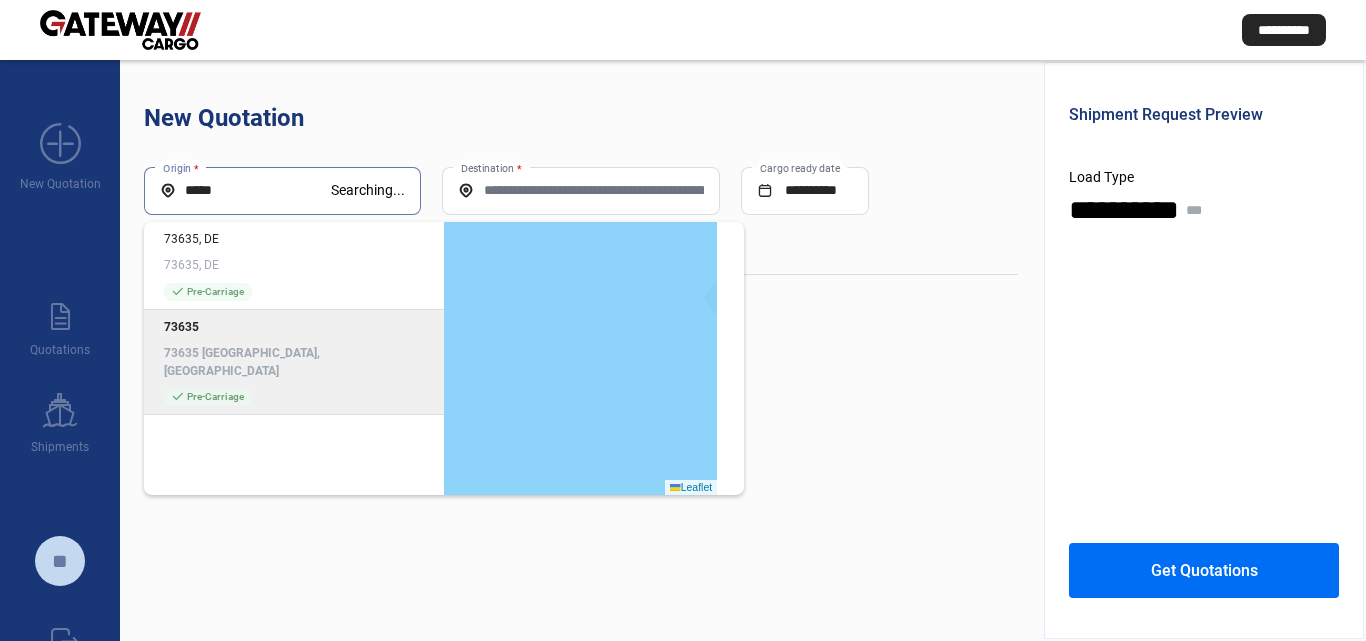 click on "check_mark  Pre-Carriage" 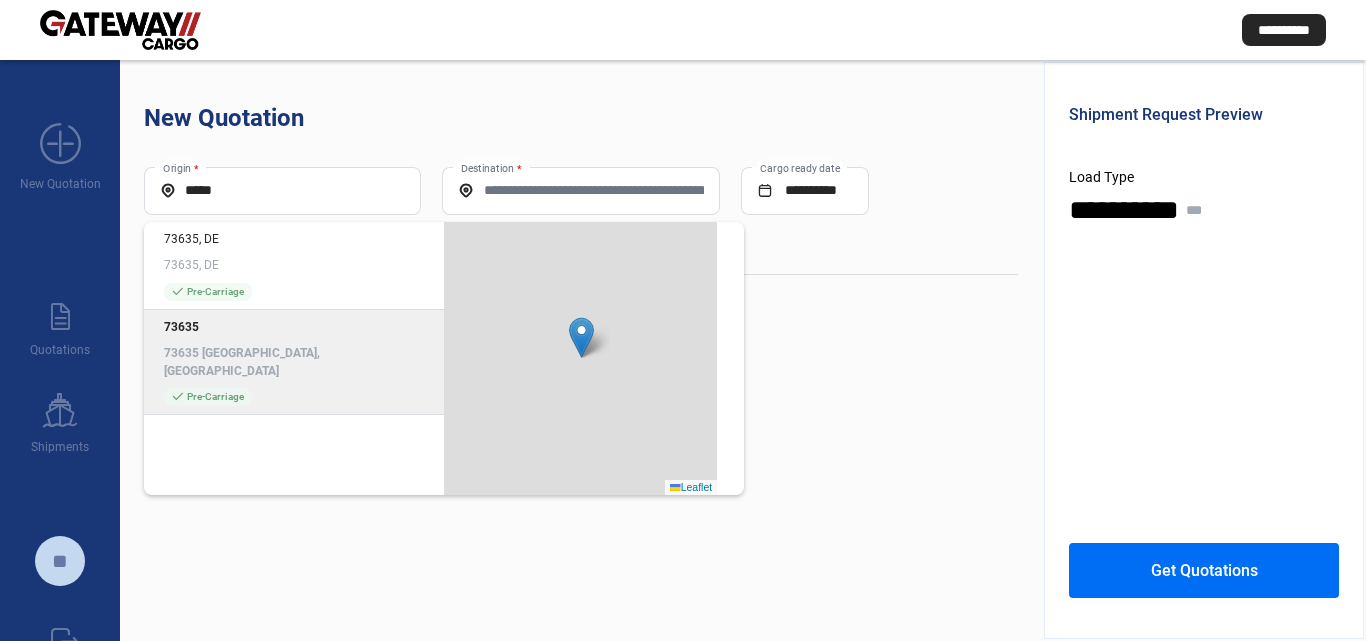 type on "**********" 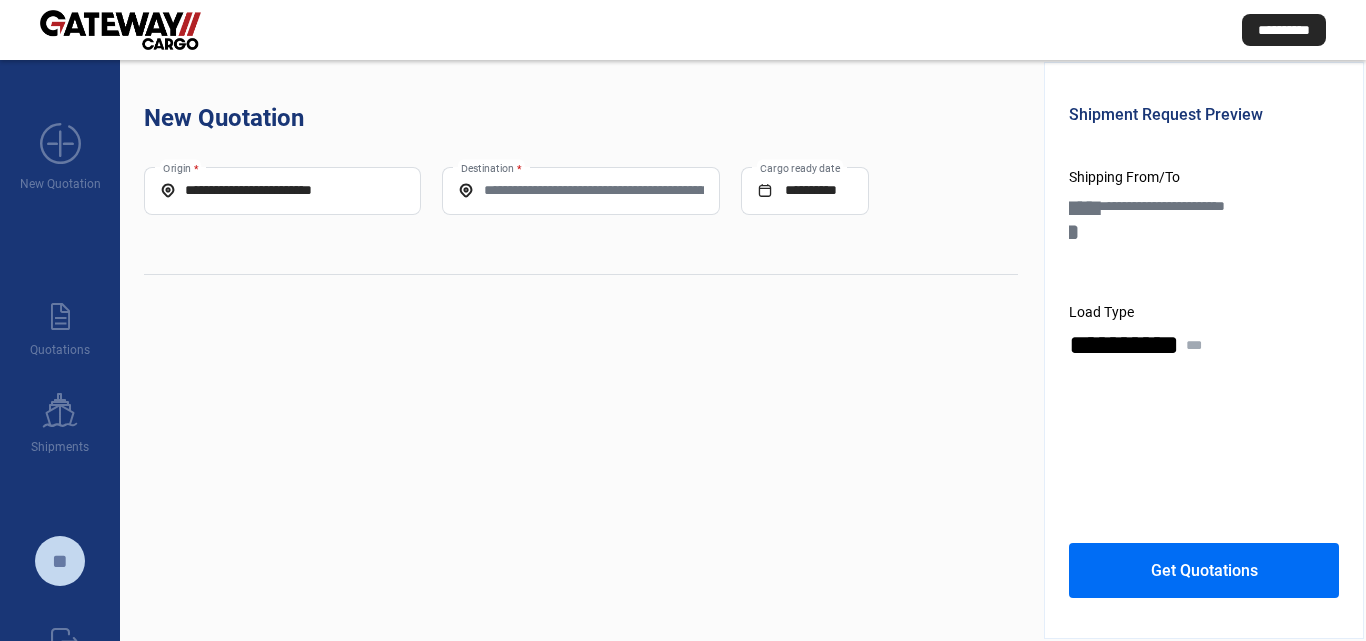 click on "Destination *" 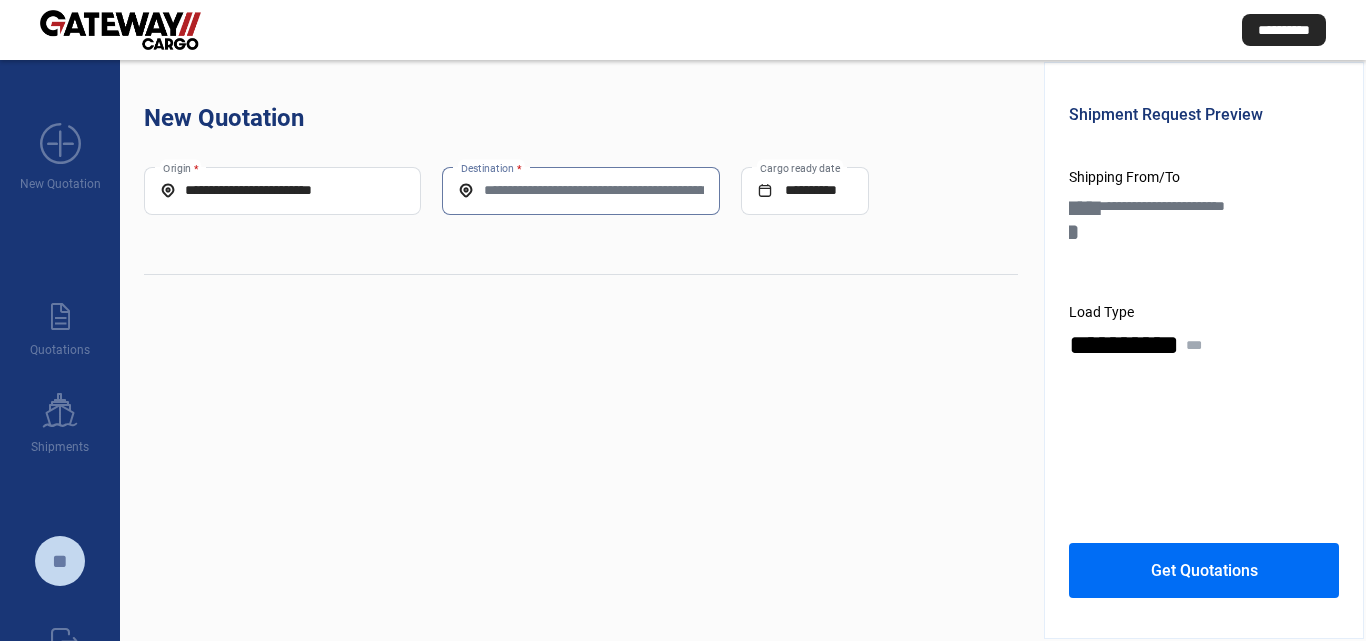 click on "Destination *" at bounding box center (580, 190) 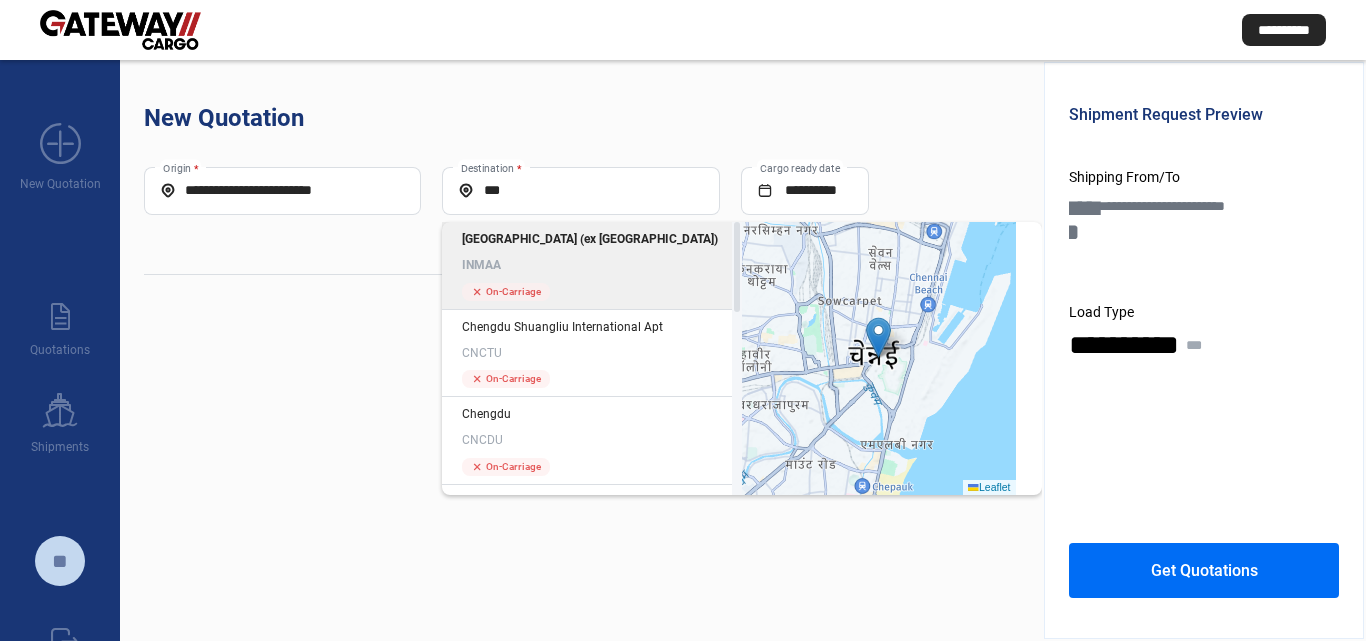 click on "[GEOGRAPHIC_DATA] (ex [GEOGRAPHIC_DATA])" 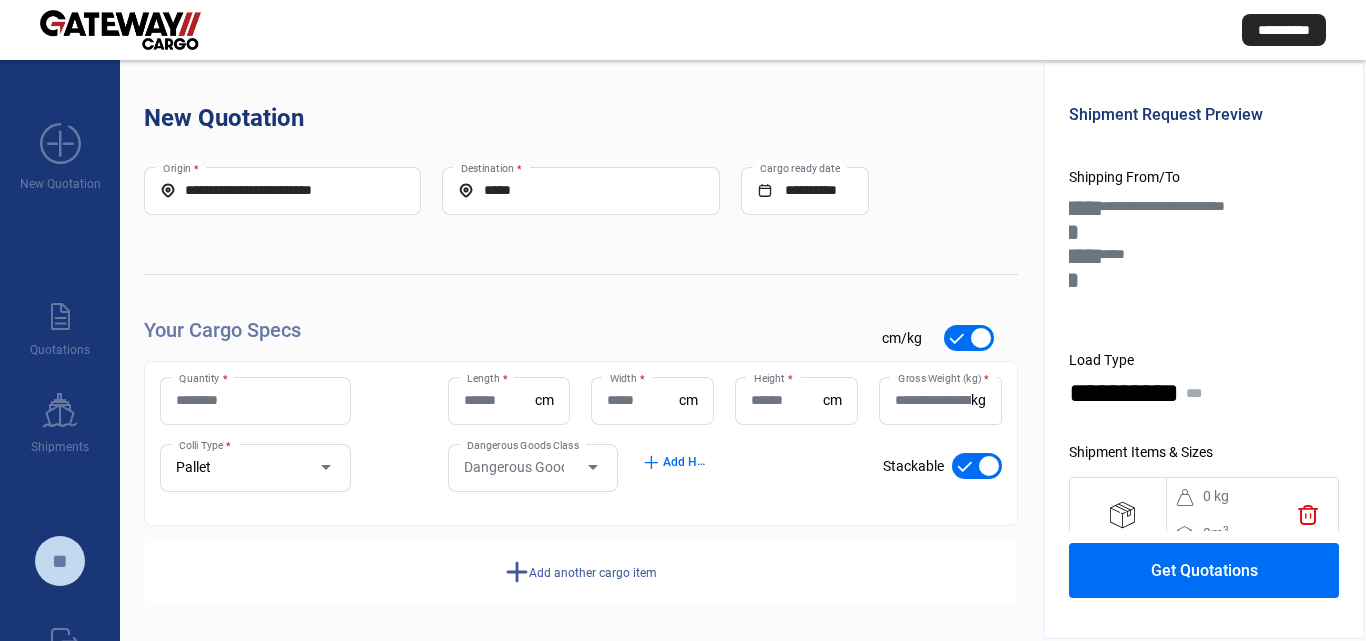 click on "Quantity * Length  * cm Width  * cm Height  * [PERSON_NAME] Weight (kg)  * kg Pallet Colli Type * Dangerous Goods Class Dangerous Goods Class add  Add HS Codes check_mark    Stackable" 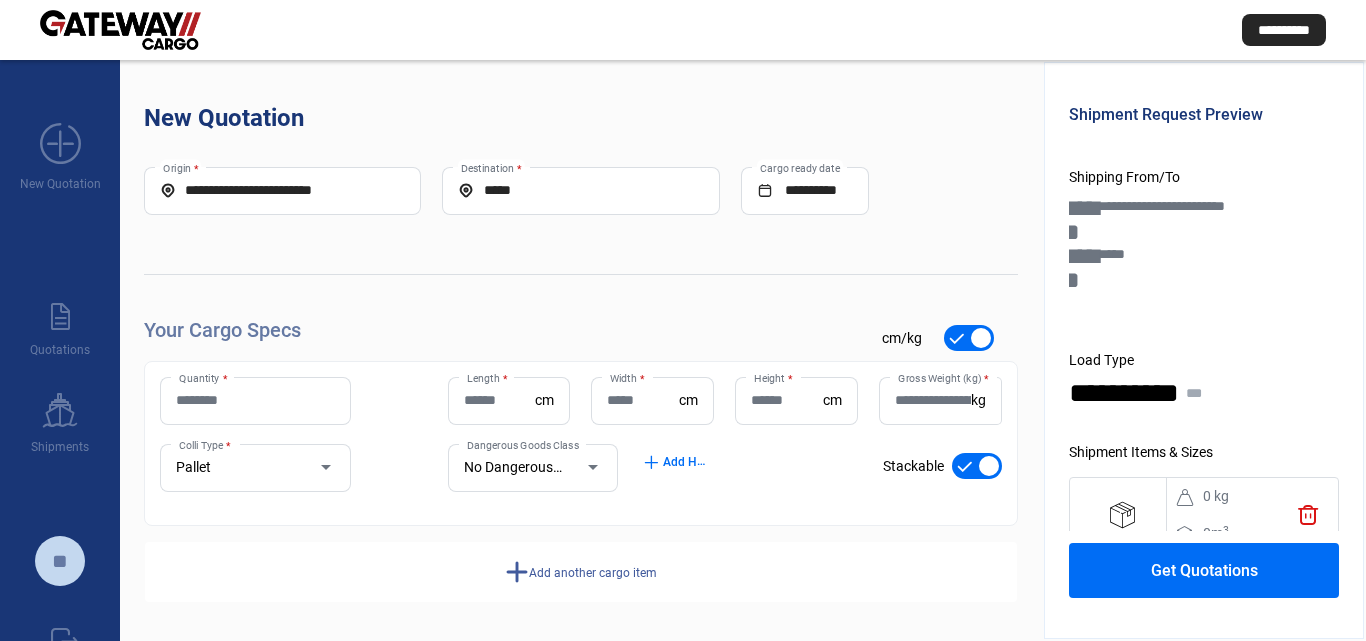 click on "Quantity *" 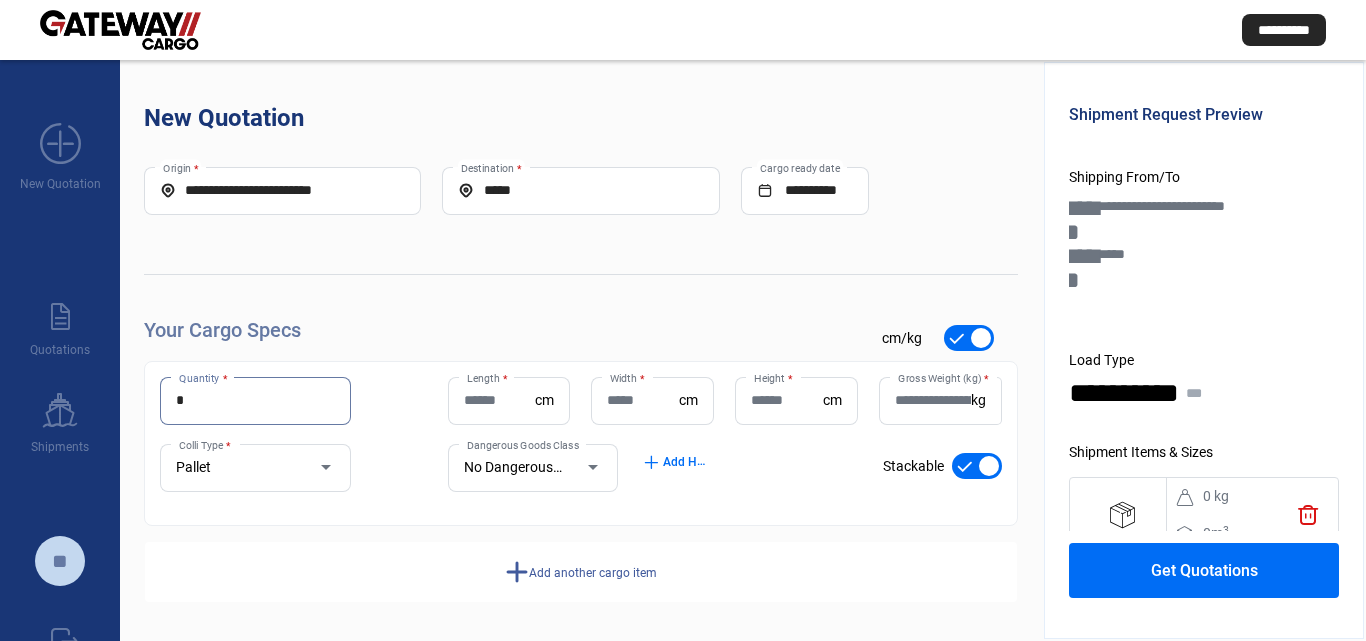 type on "*" 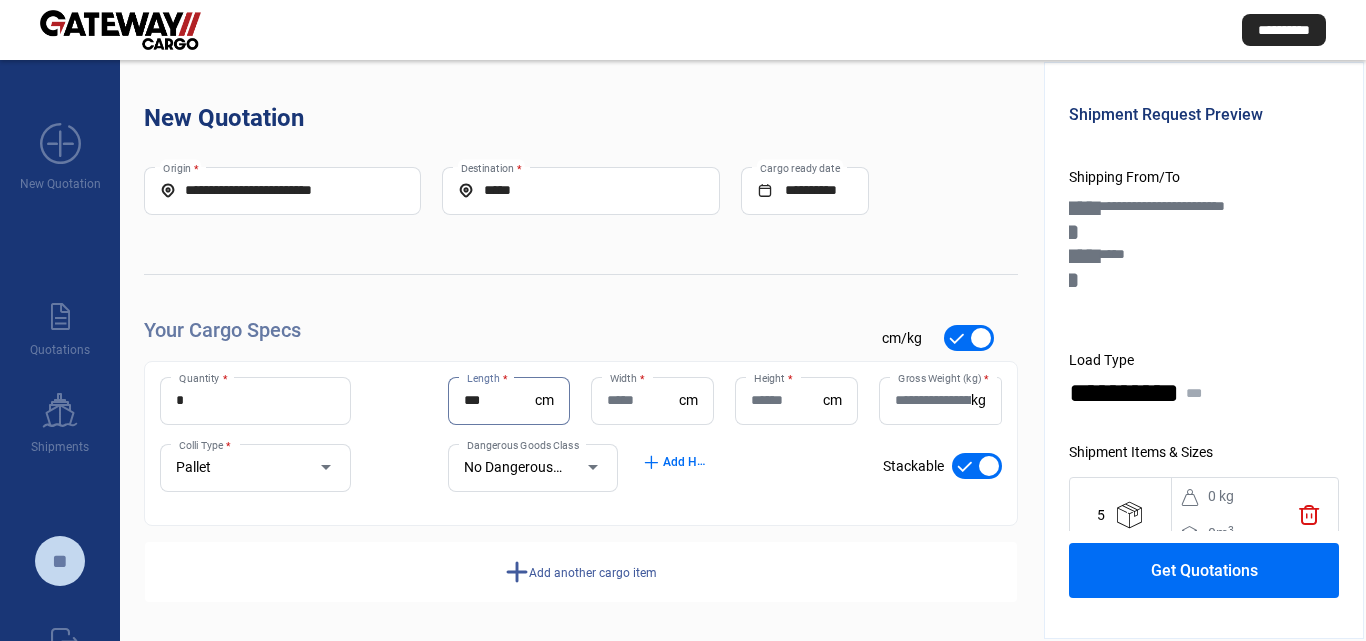 type on "***" 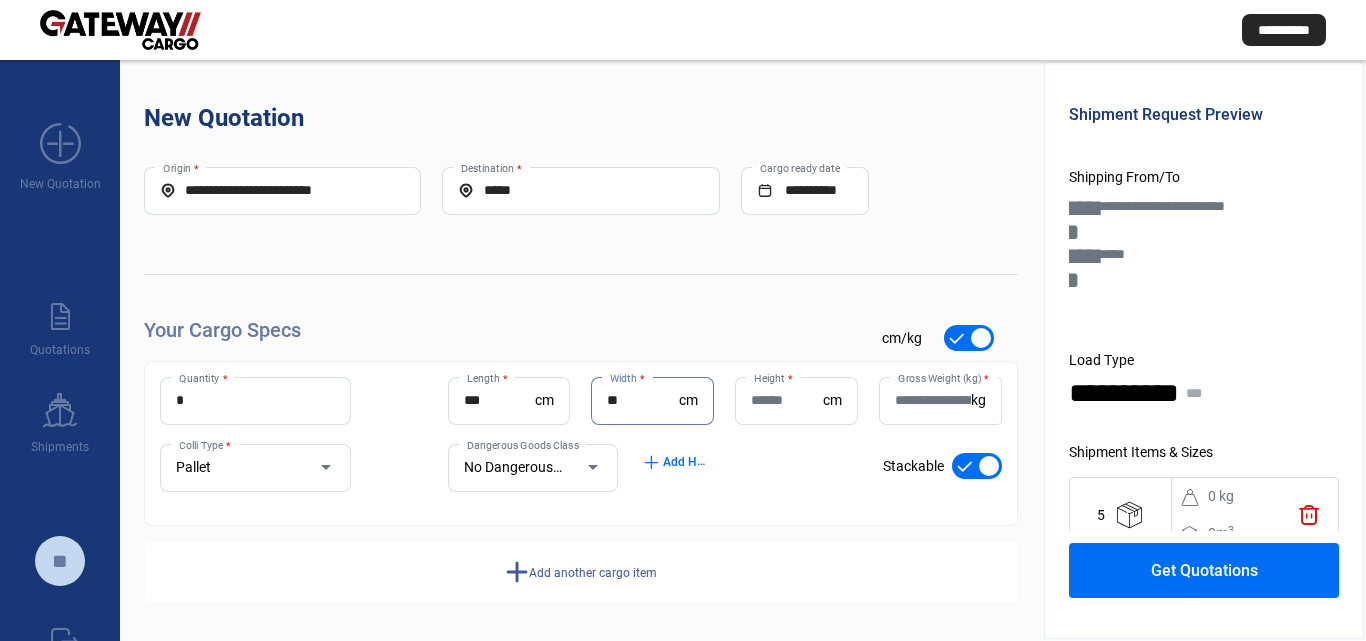 type on "**" 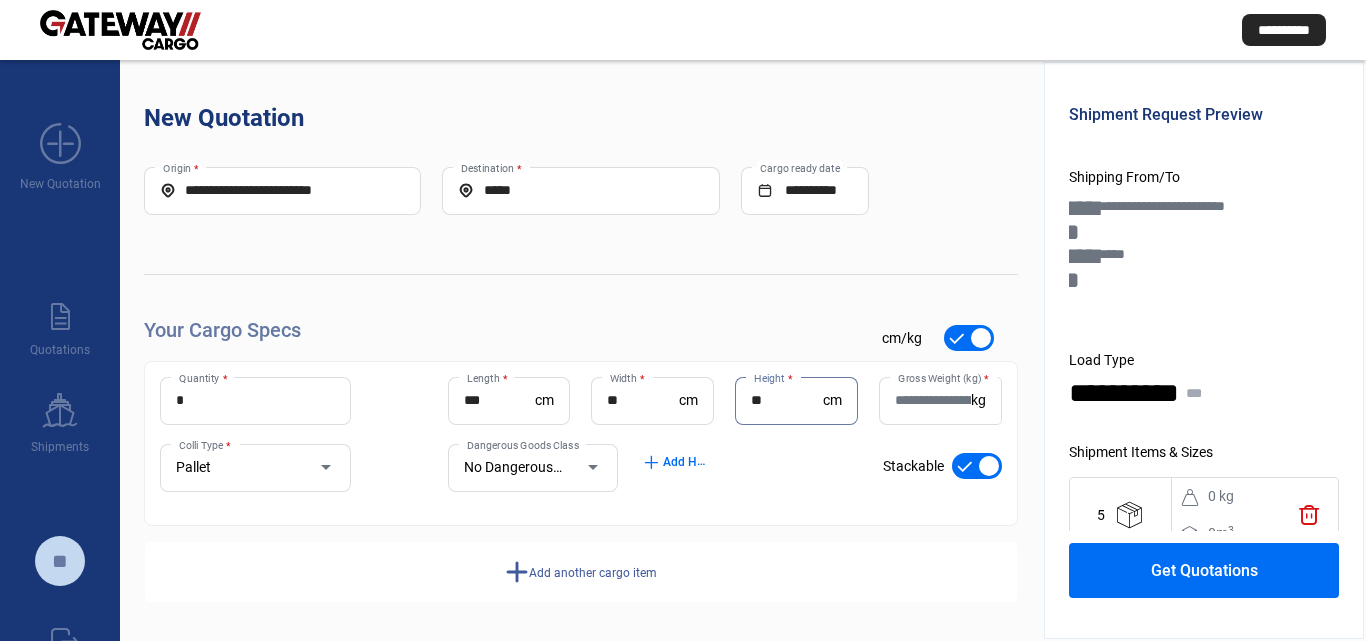 type on "**" 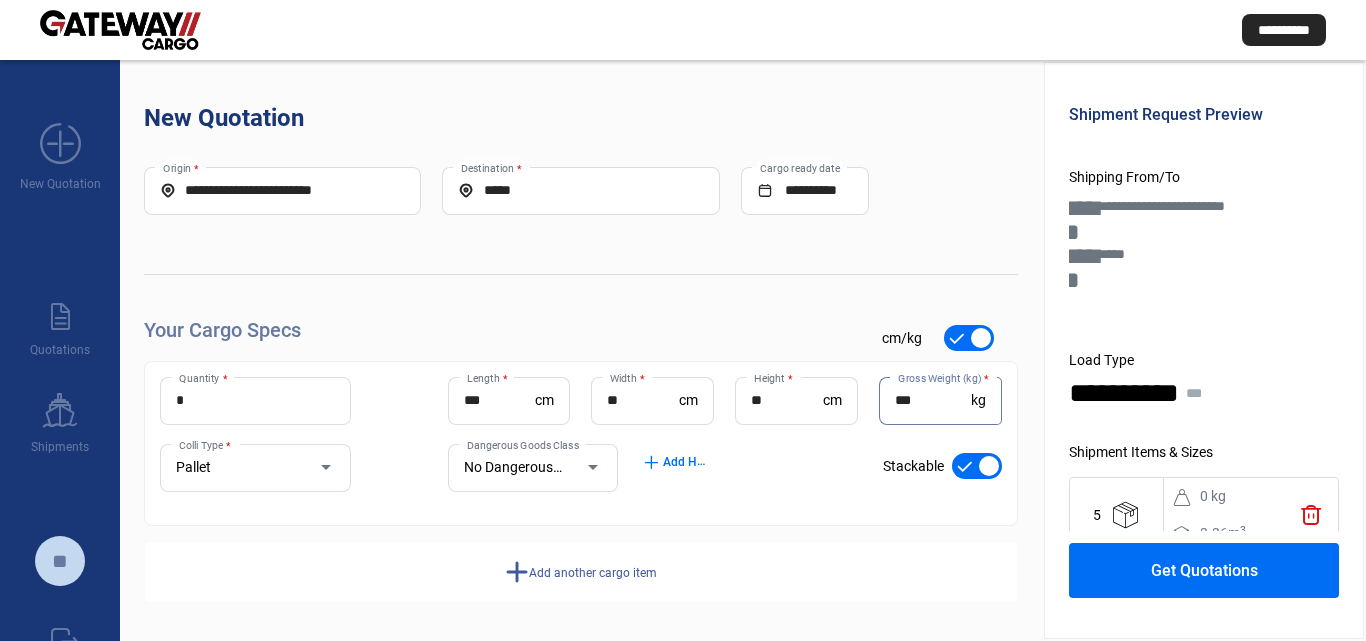 type on "***" 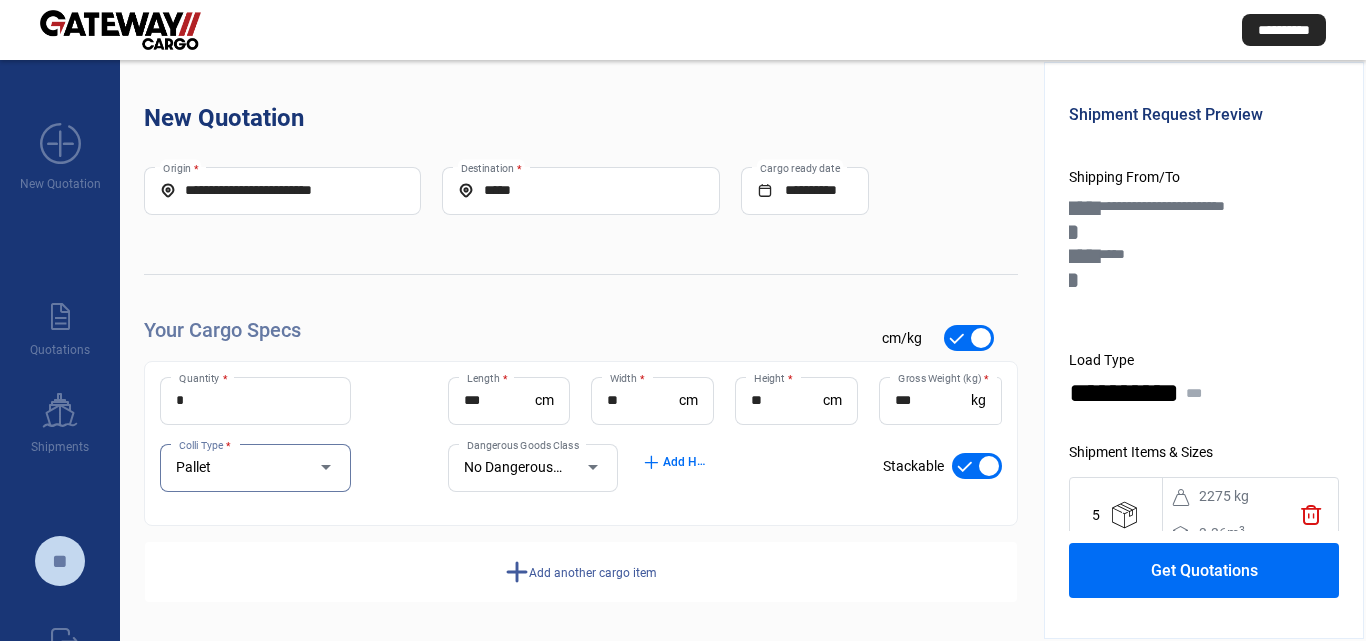 click on "check_mark    Stackable" 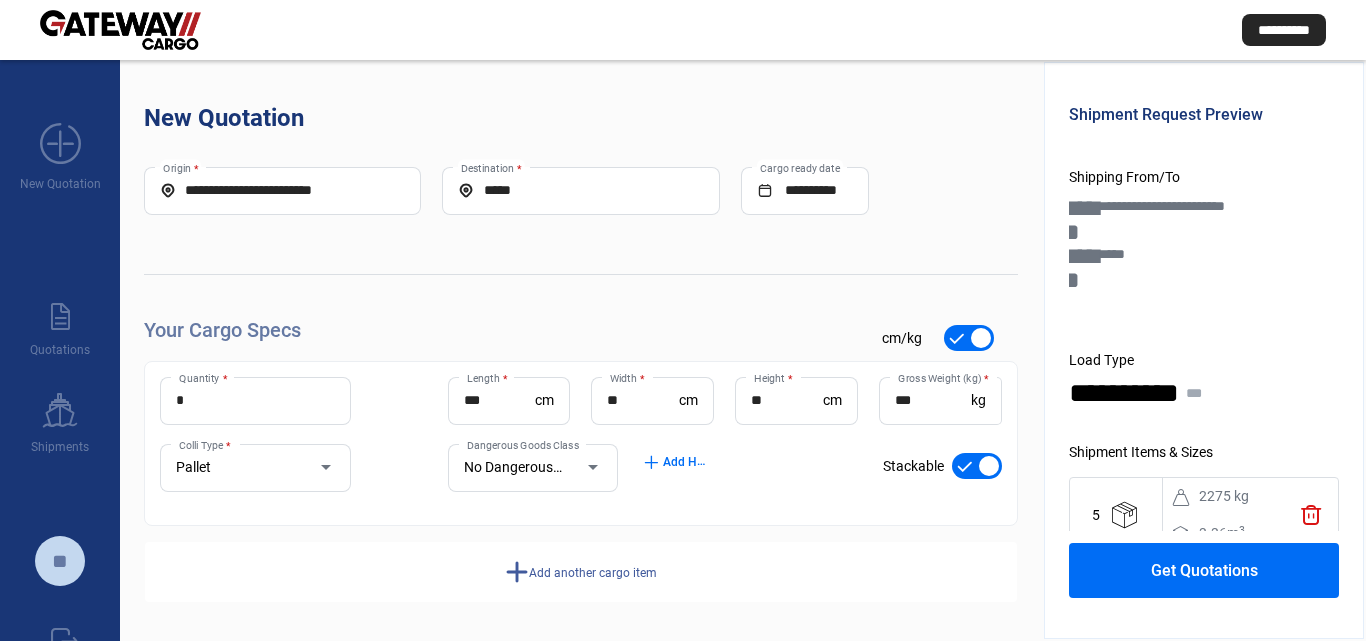 click on "check_mark    Stackable" 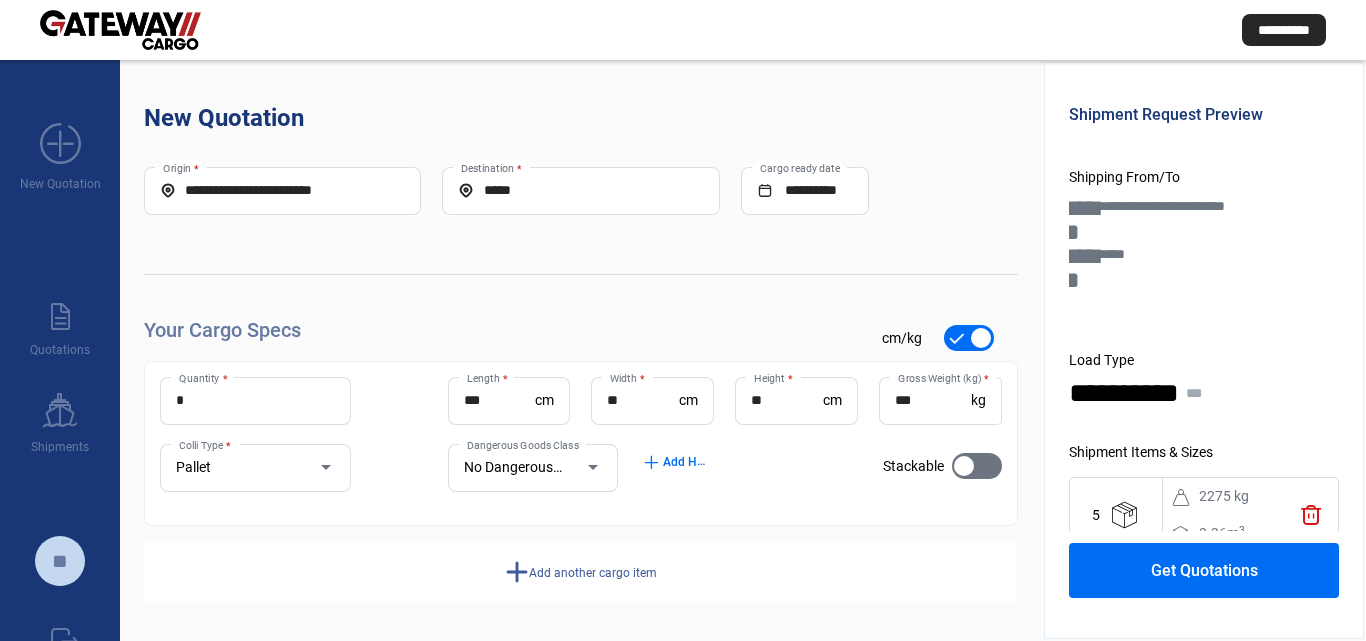 click on "add" 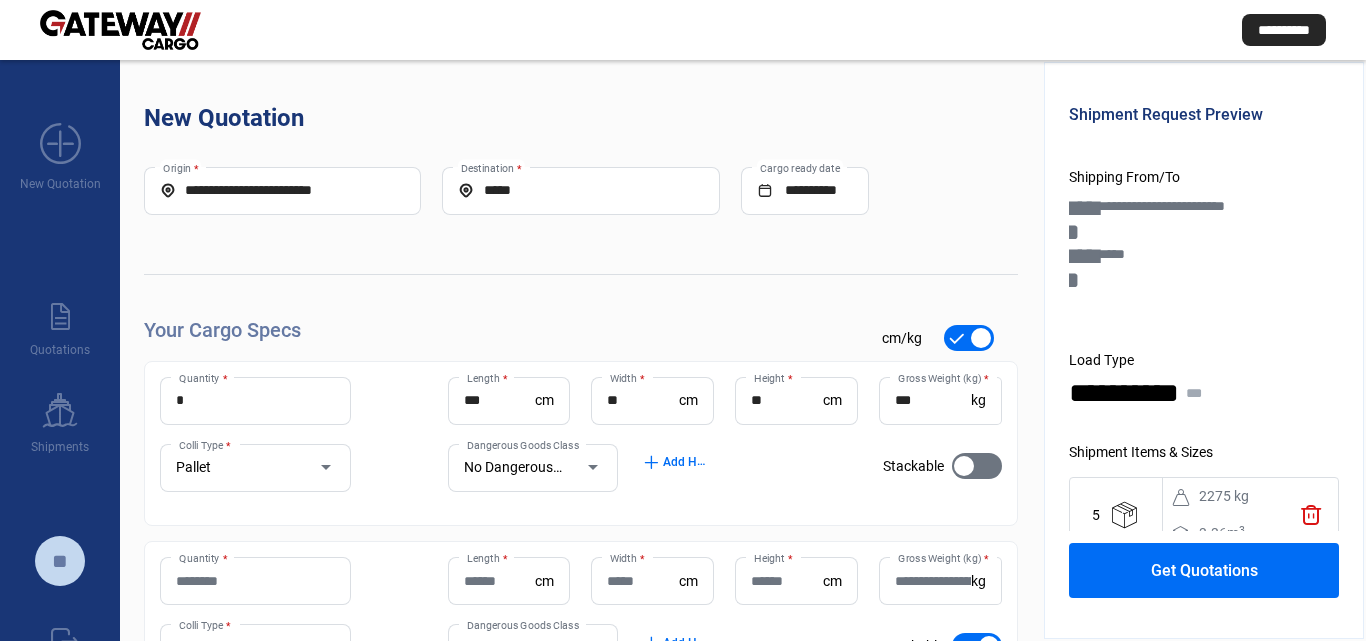 click on "Quantity *" at bounding box center [255, 581] 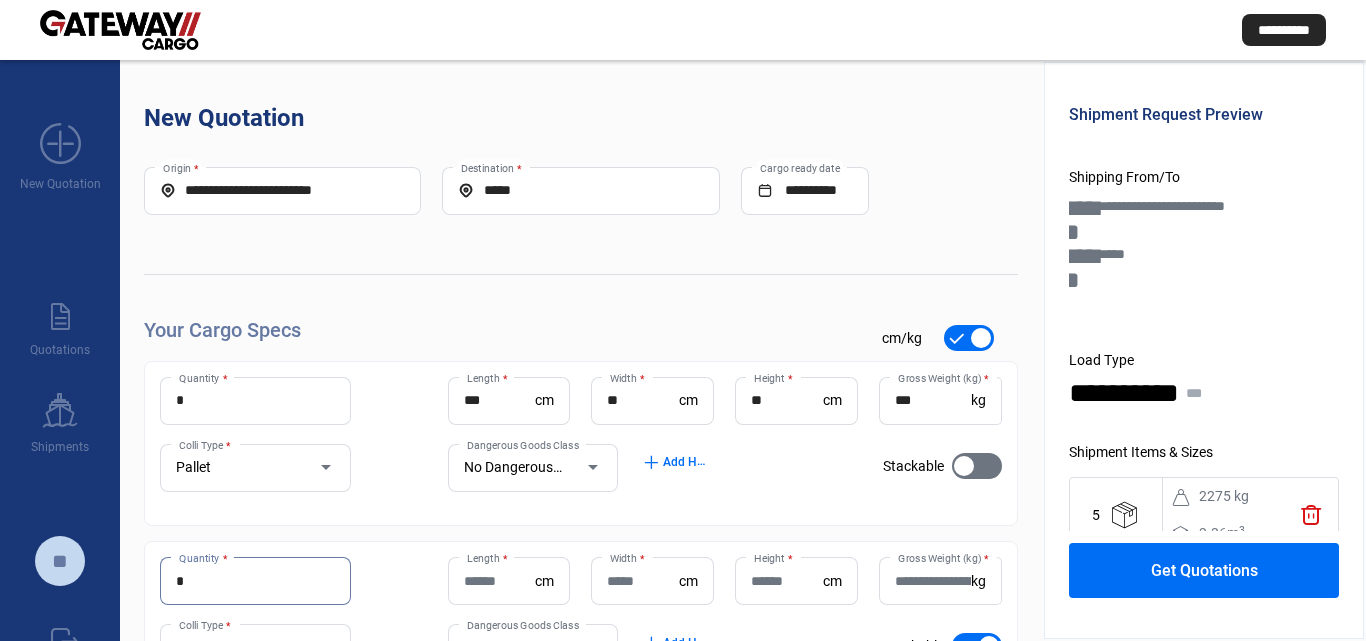 type on "*" 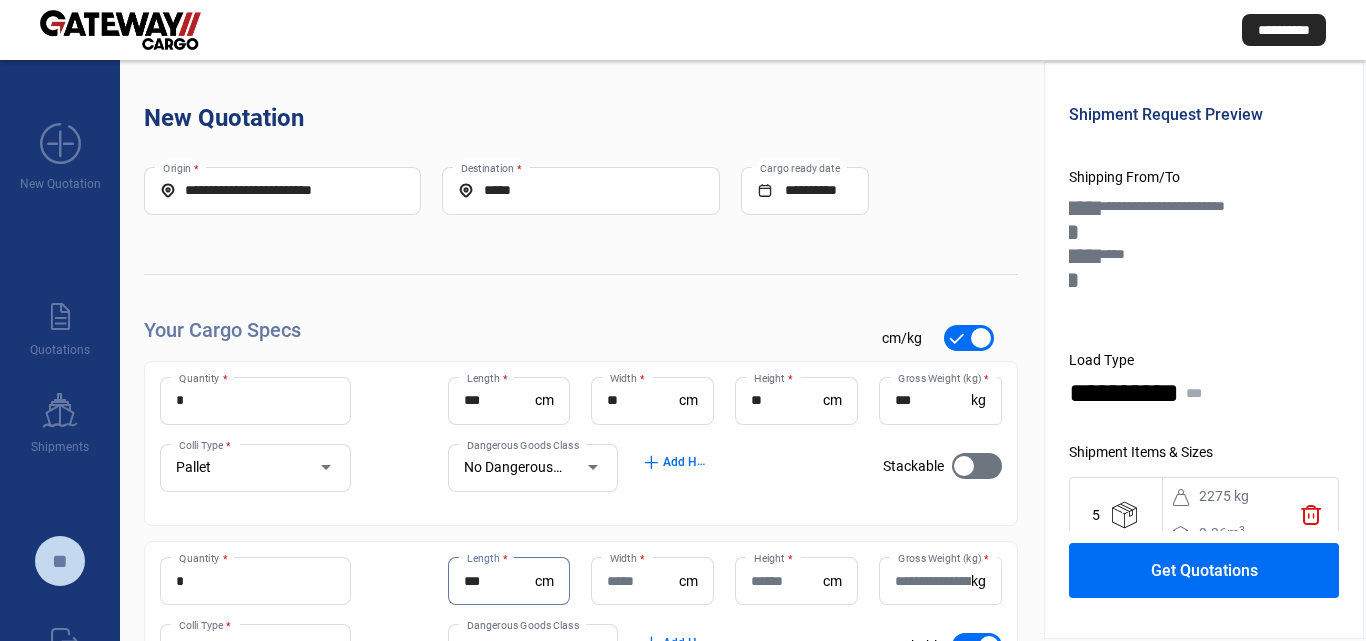 type on "***" 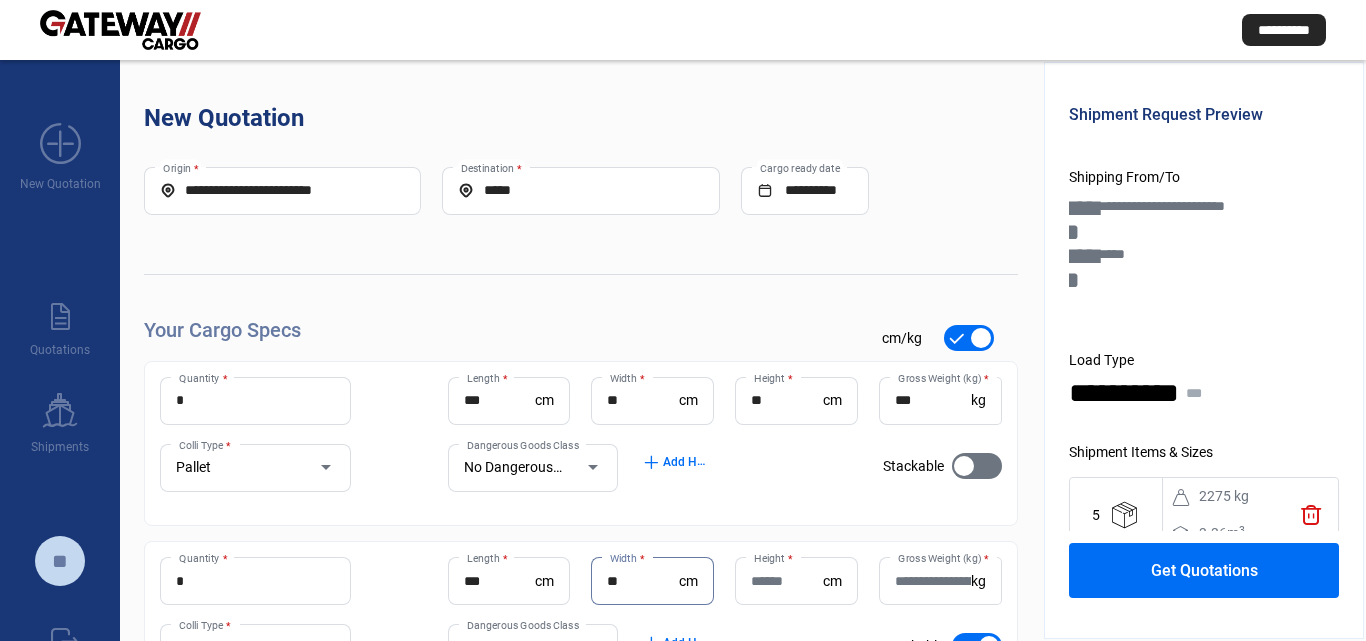type on "**" 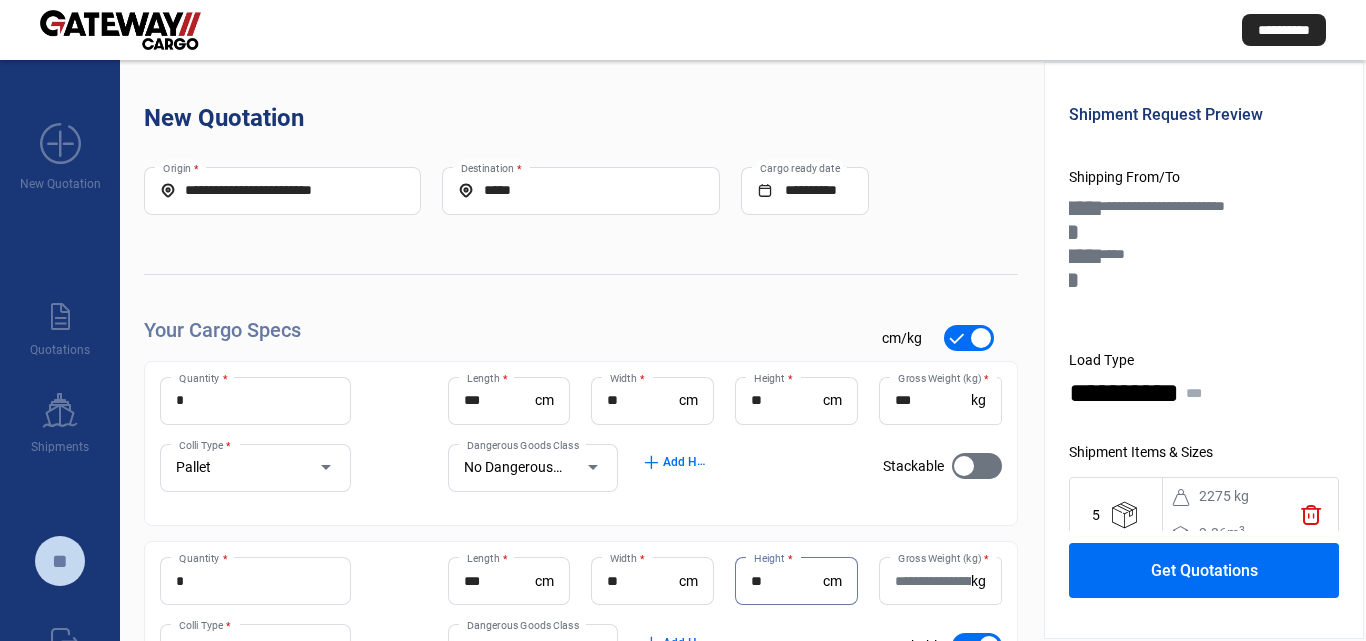 type on "**" 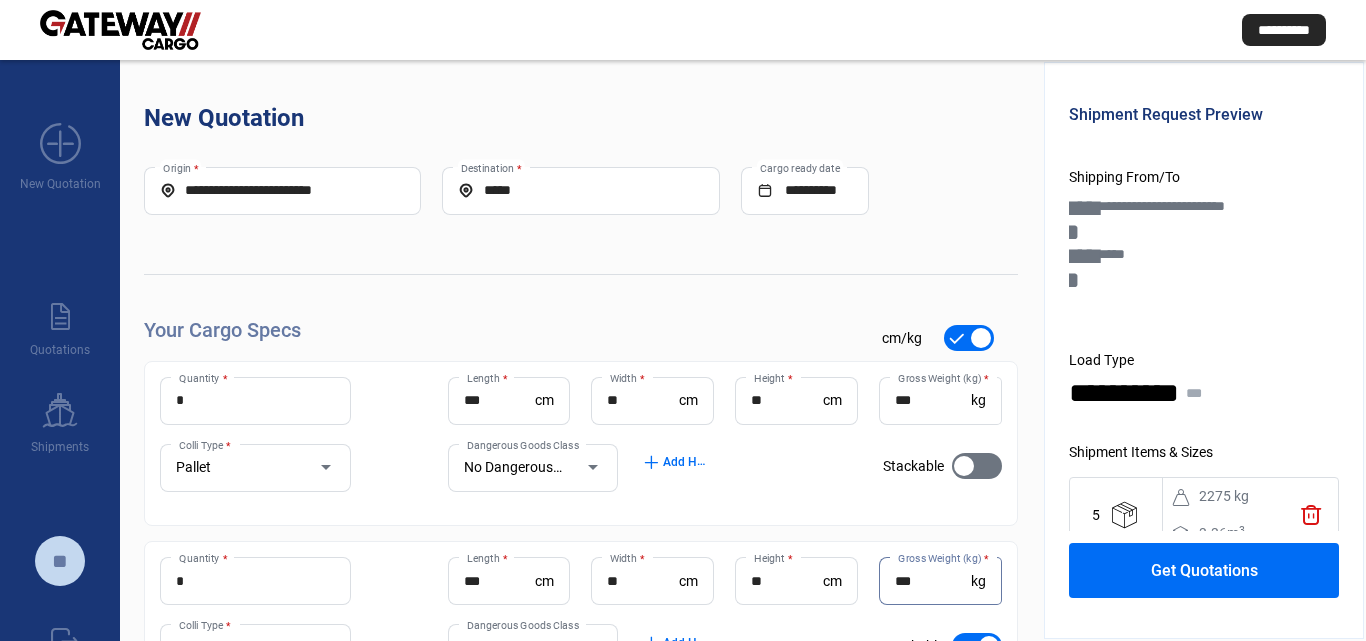 type on "***" 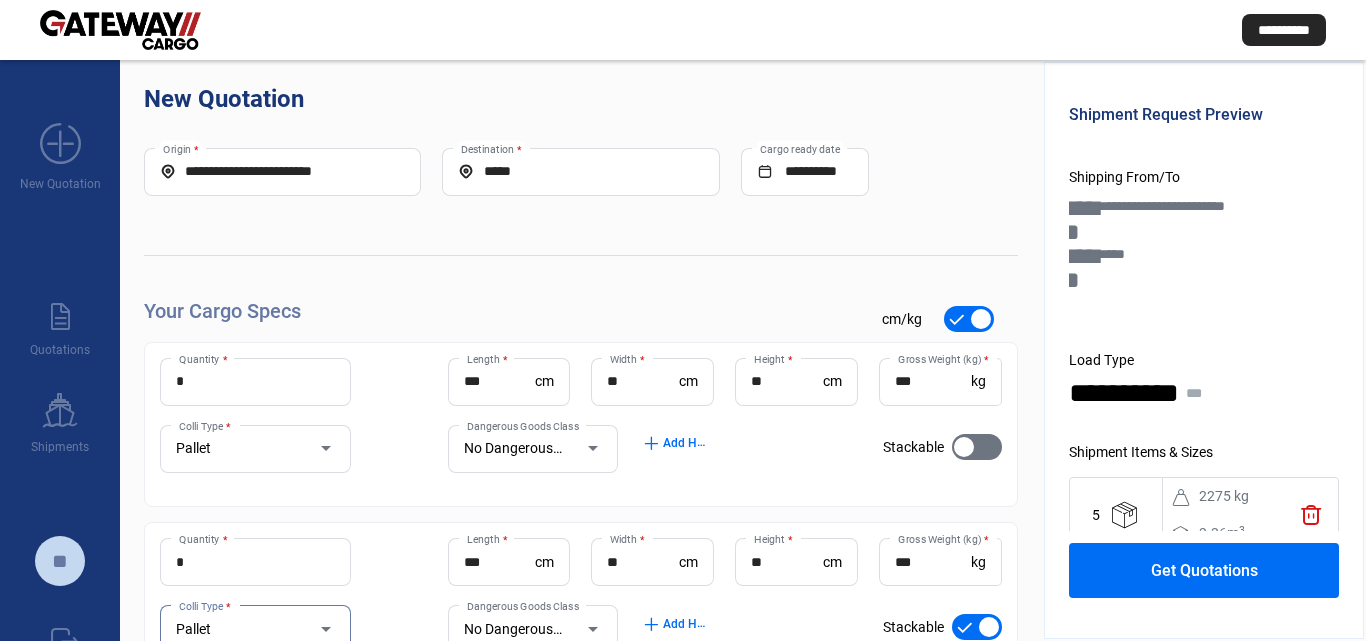 scroll, scrollTop: 183, scrollLeft: 0, axis: vertical 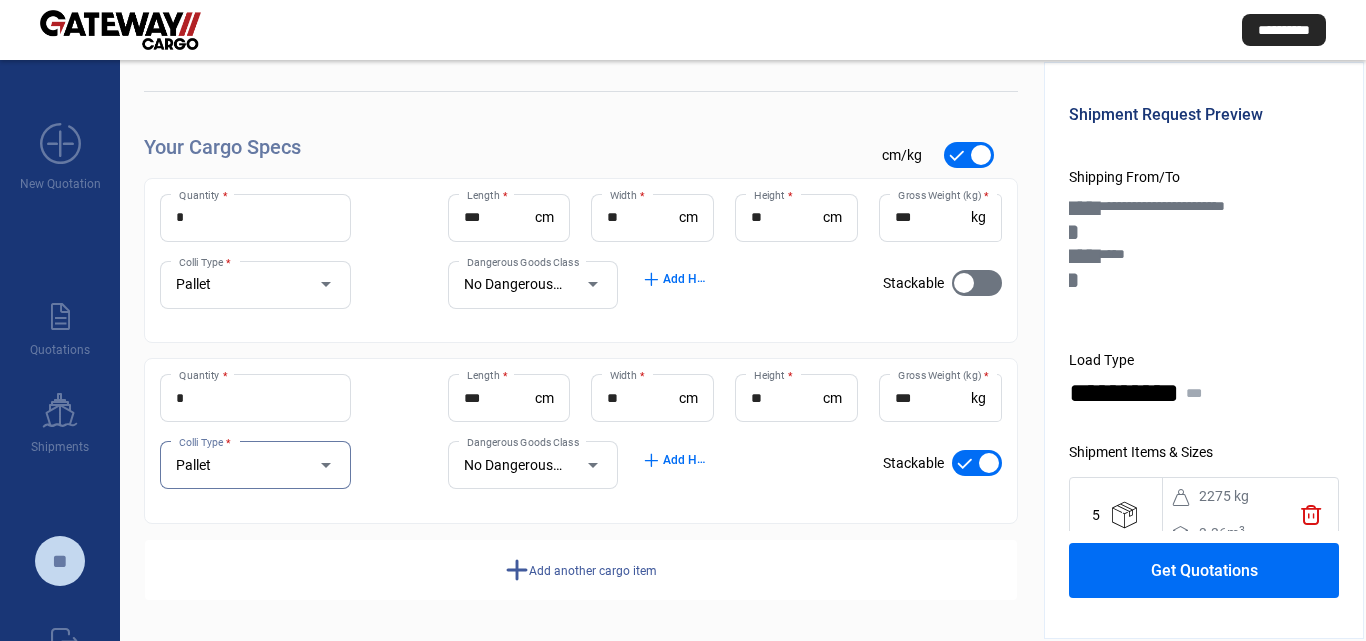 click at bounding box center (989, 463) 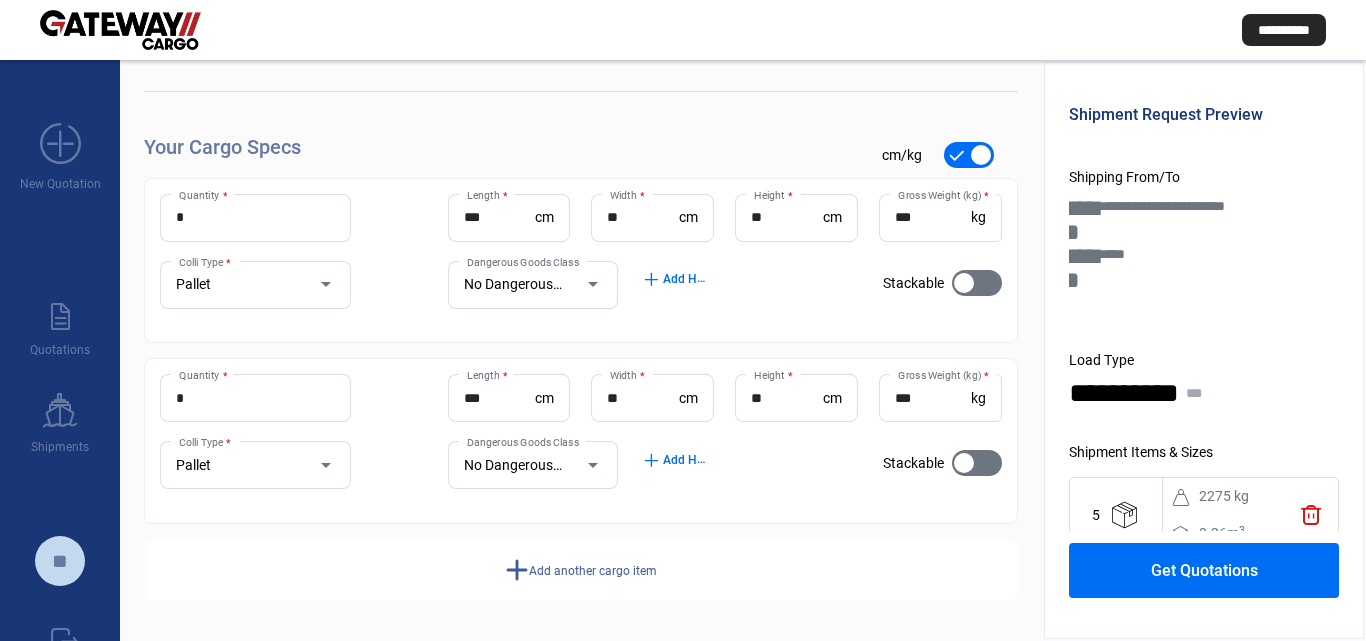 click on "Get Quotations" 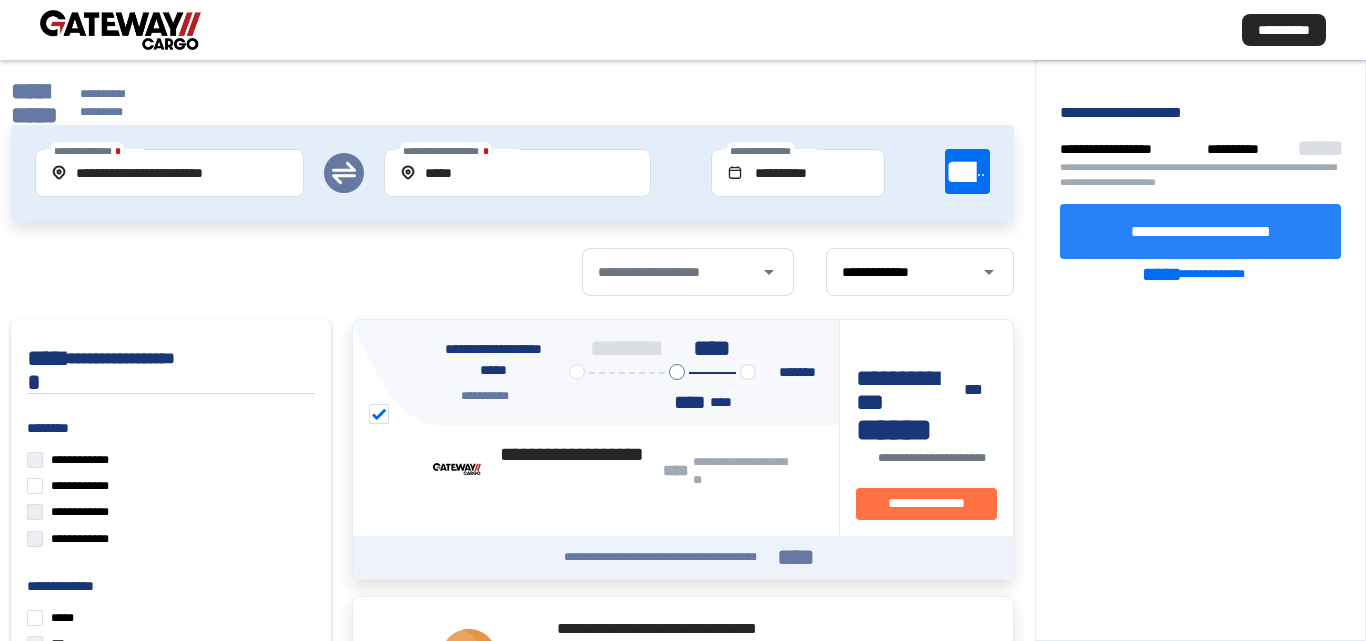 click on "**********" 